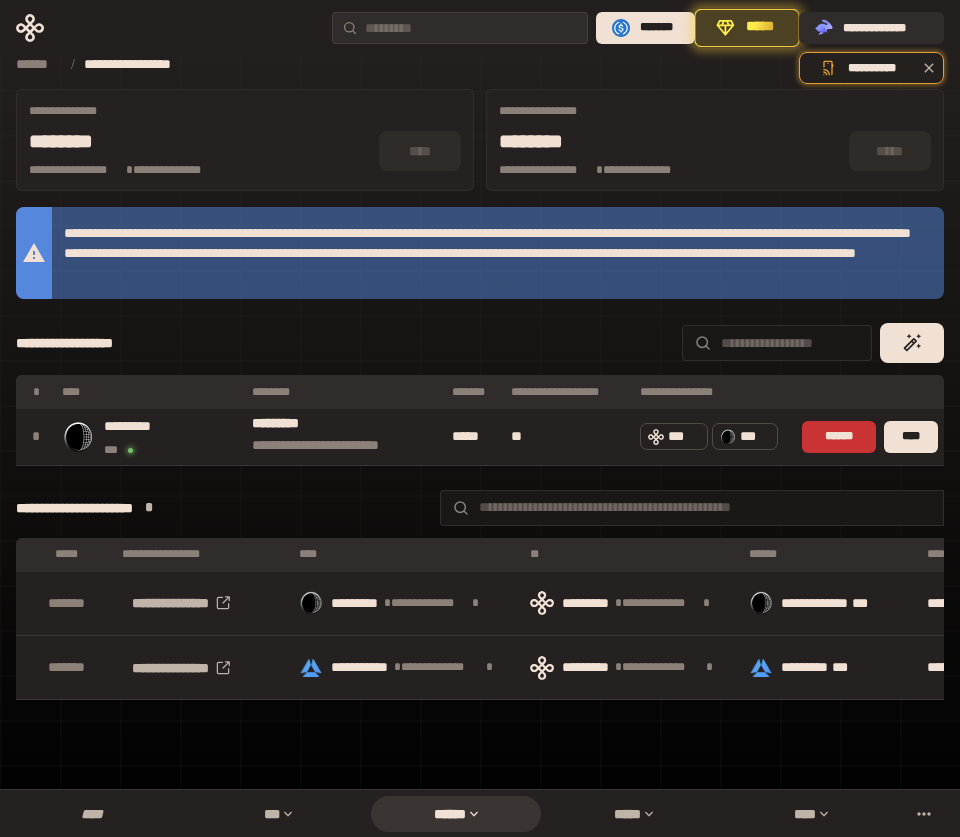 scroll, scrollTop: 0, scrollLeft: 0, axis: both 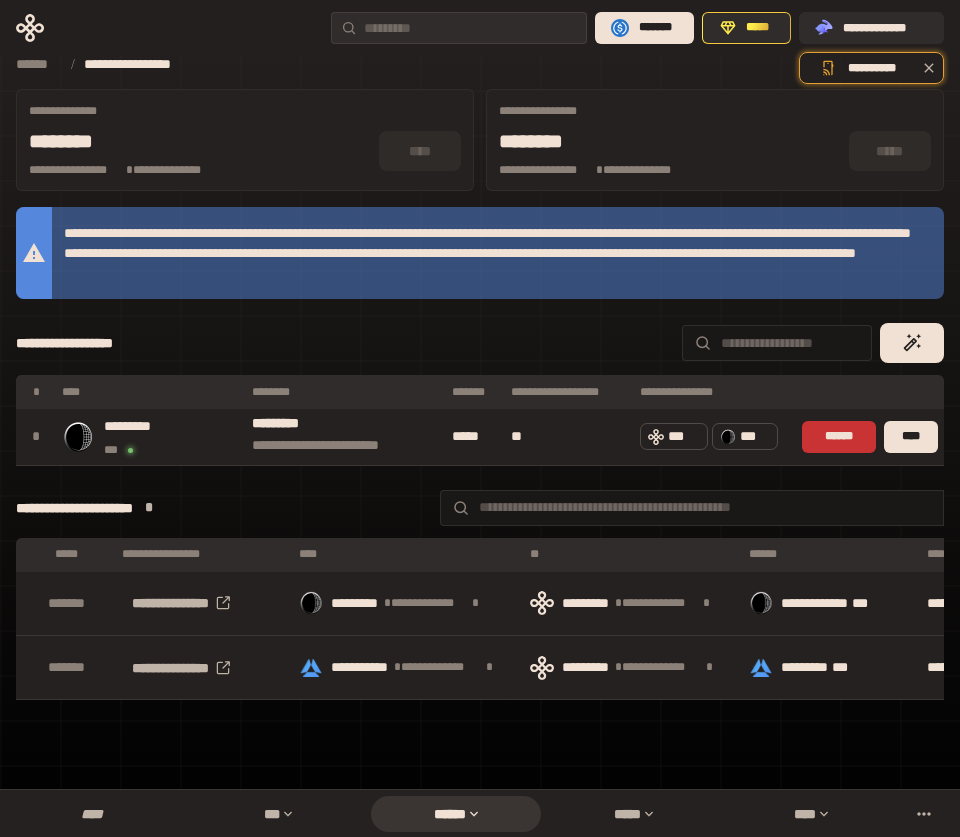 click 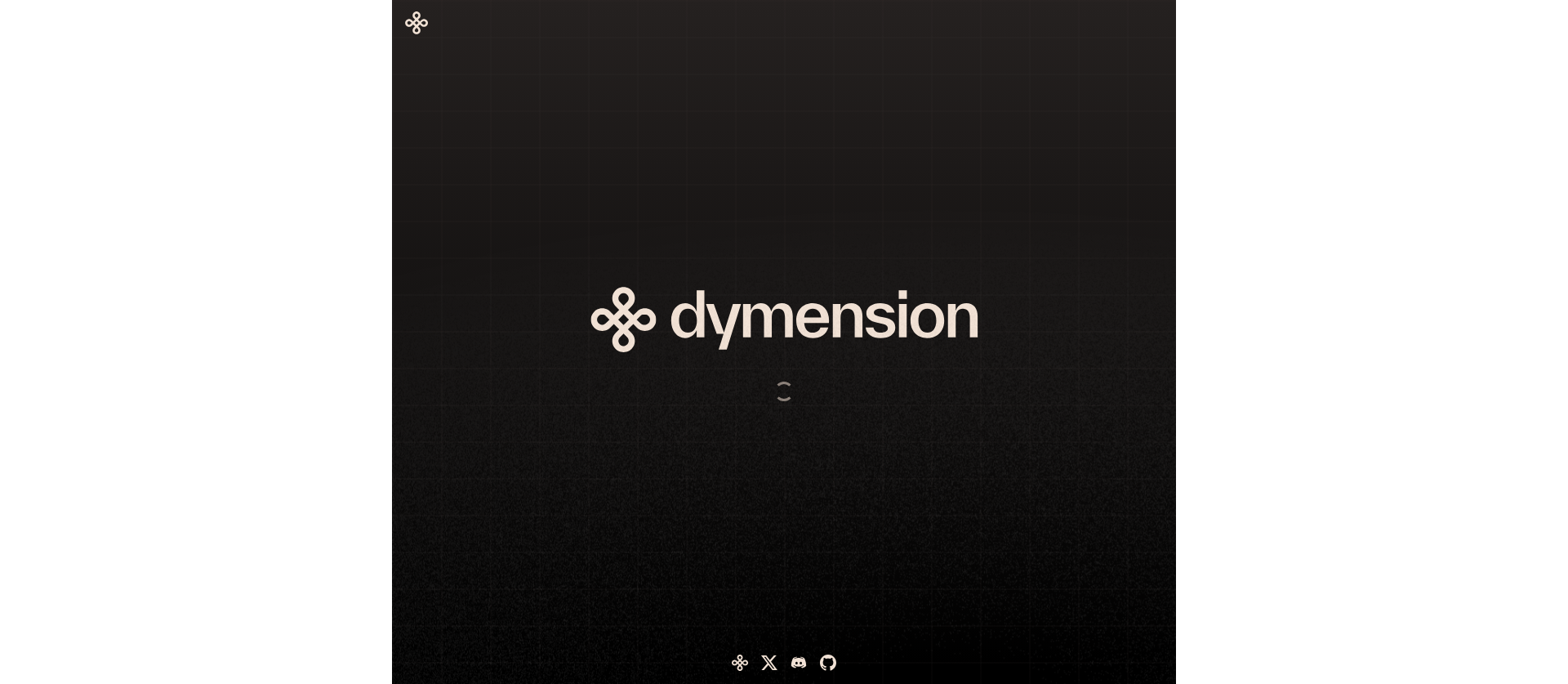 scroll, scrollTop: 0, scrollLeft: 0, axis: both 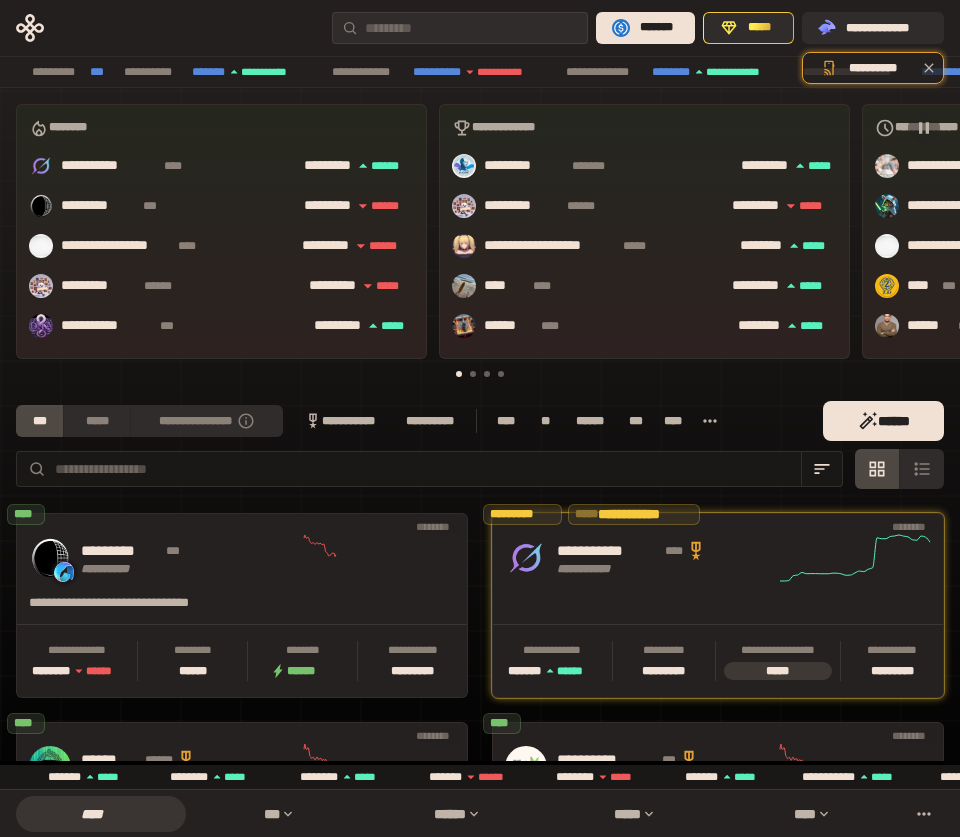 click at bounding box center [480, 374] 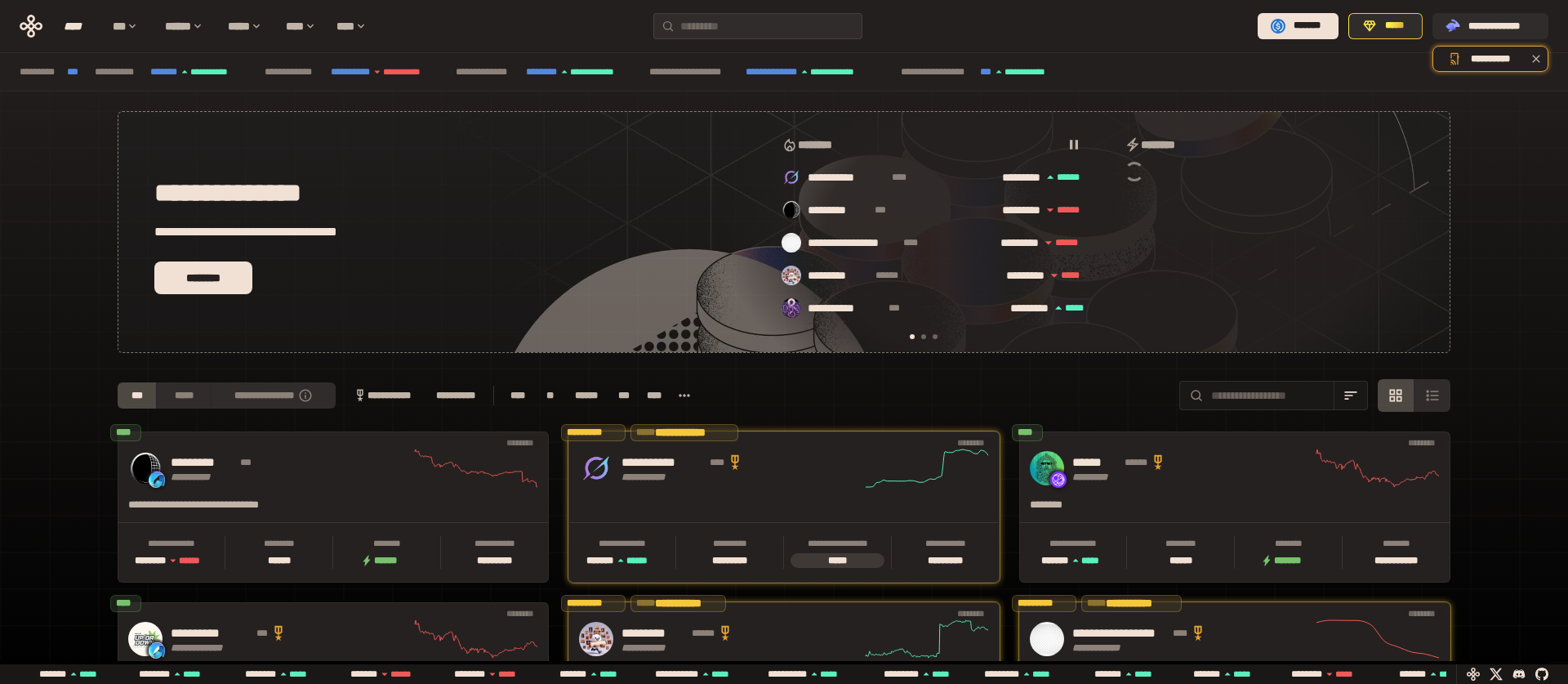 scroll, scrollTop: 0, scrollLeft: 13, axis: horizontal 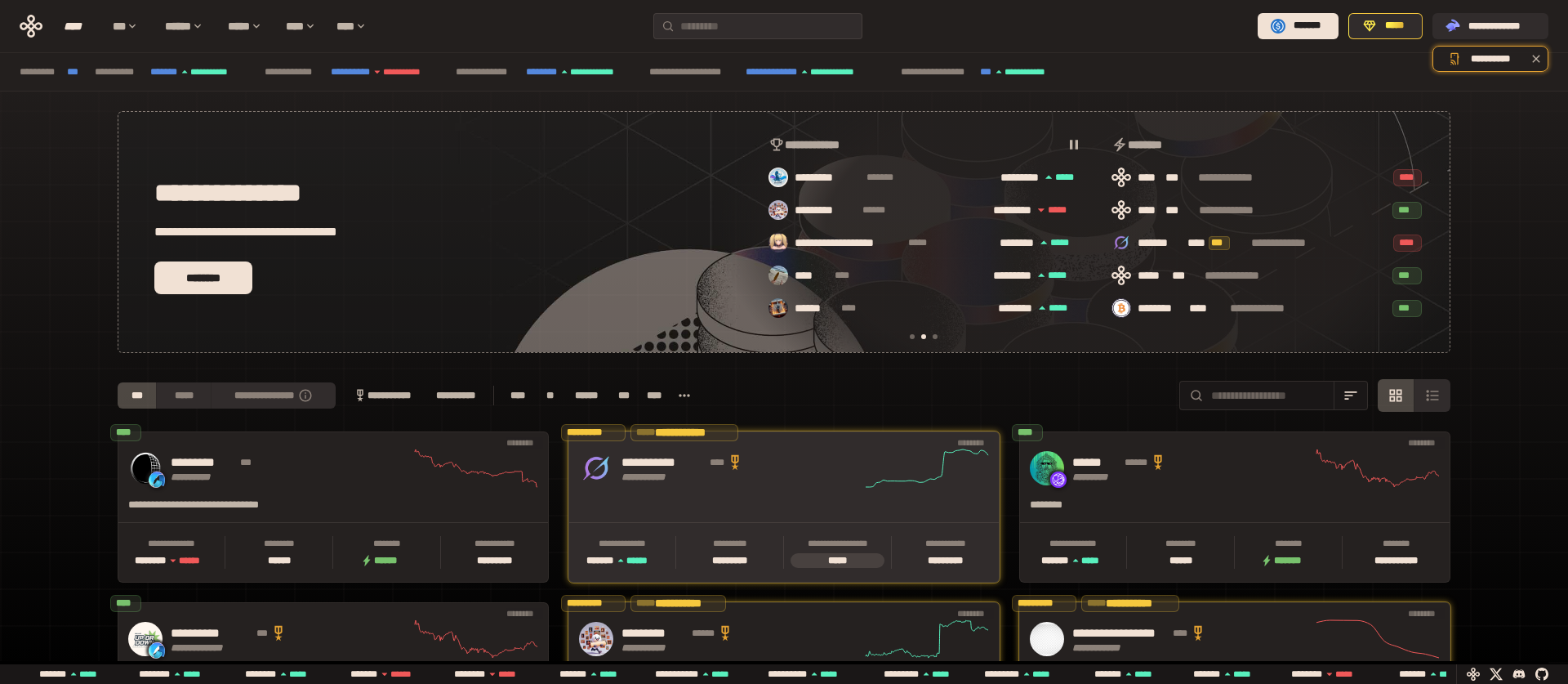 click on "**********" at bounding box center (742, 468) 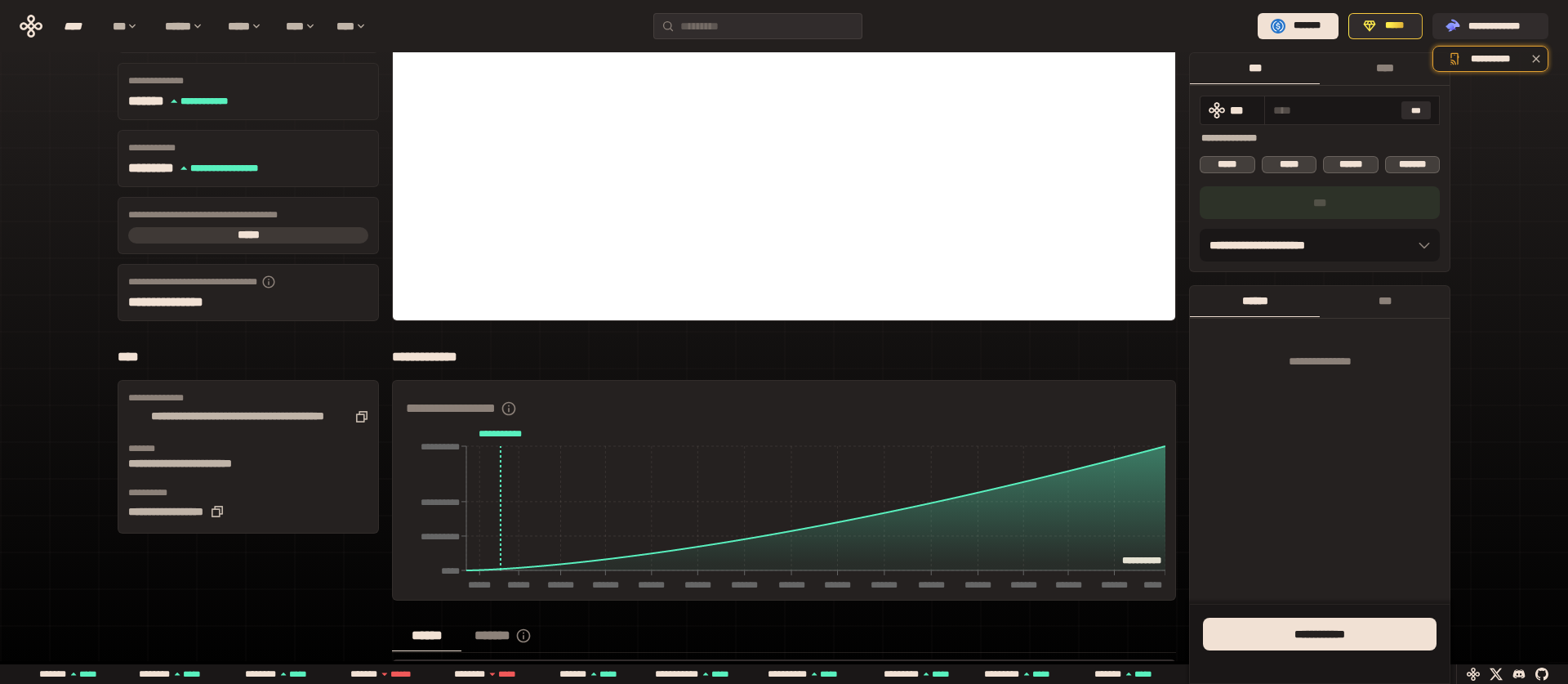 scroll, scrollTop: 0, scrollLeft: 0, axis: both 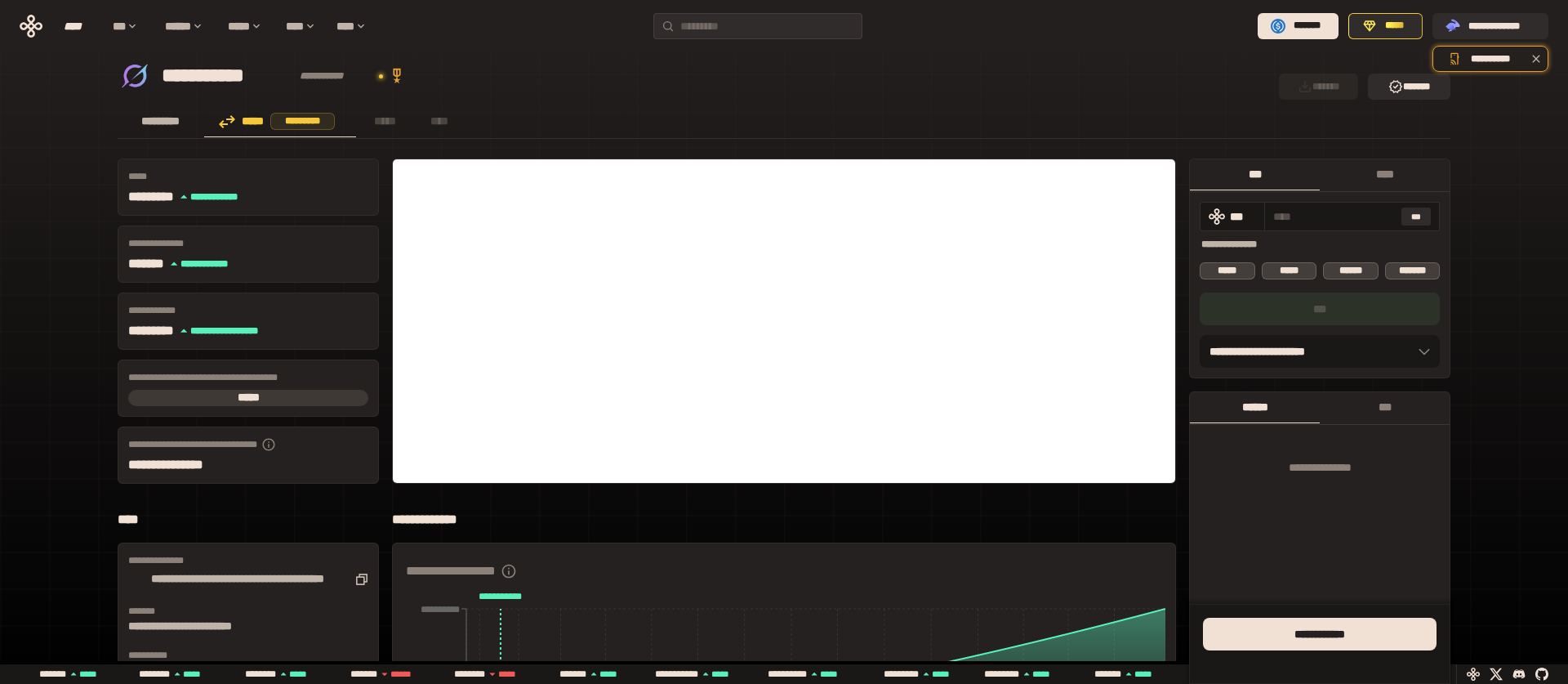 click on "*********" at bounding box center (161, 121) 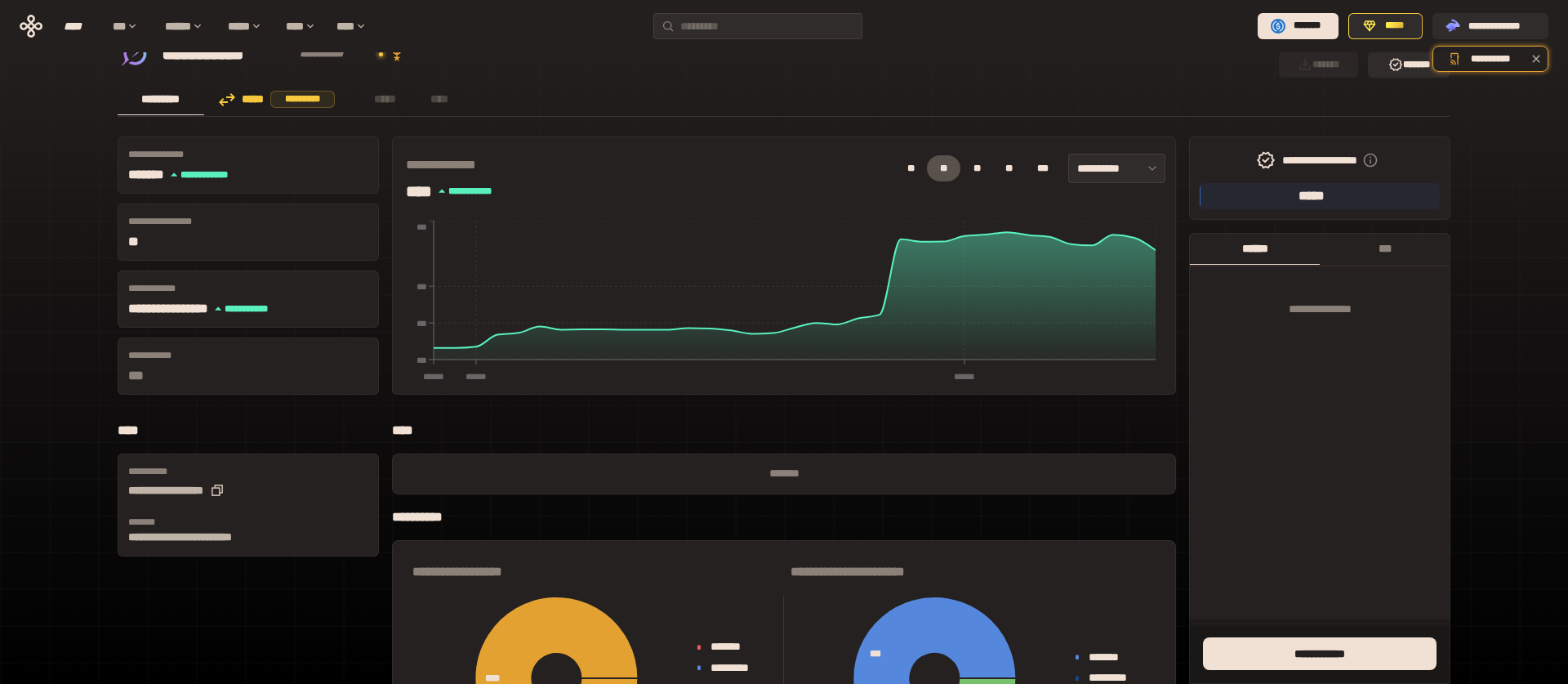 scroll, scrollTop: 0, scrollLeft: 0, axis: both 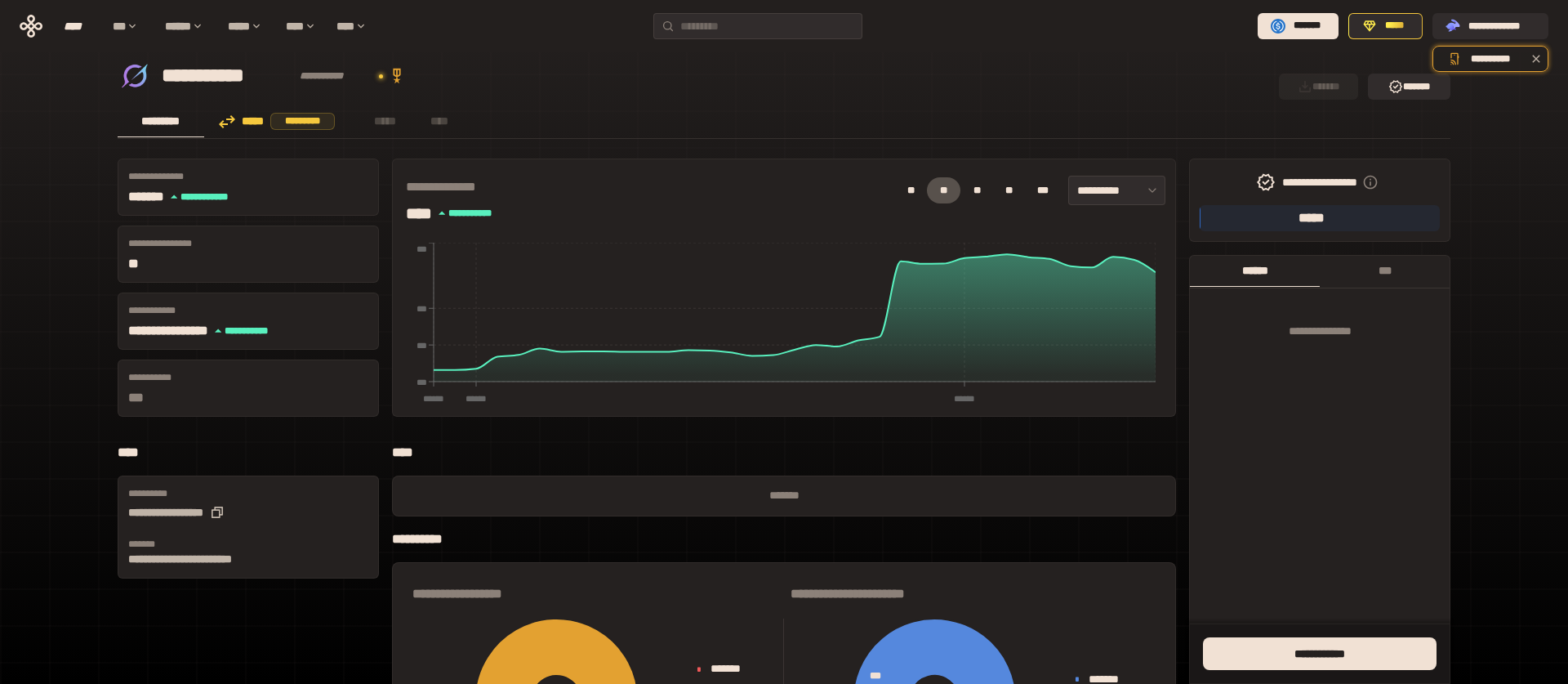 click on "*****      *********" at bounding box center (280, 121) 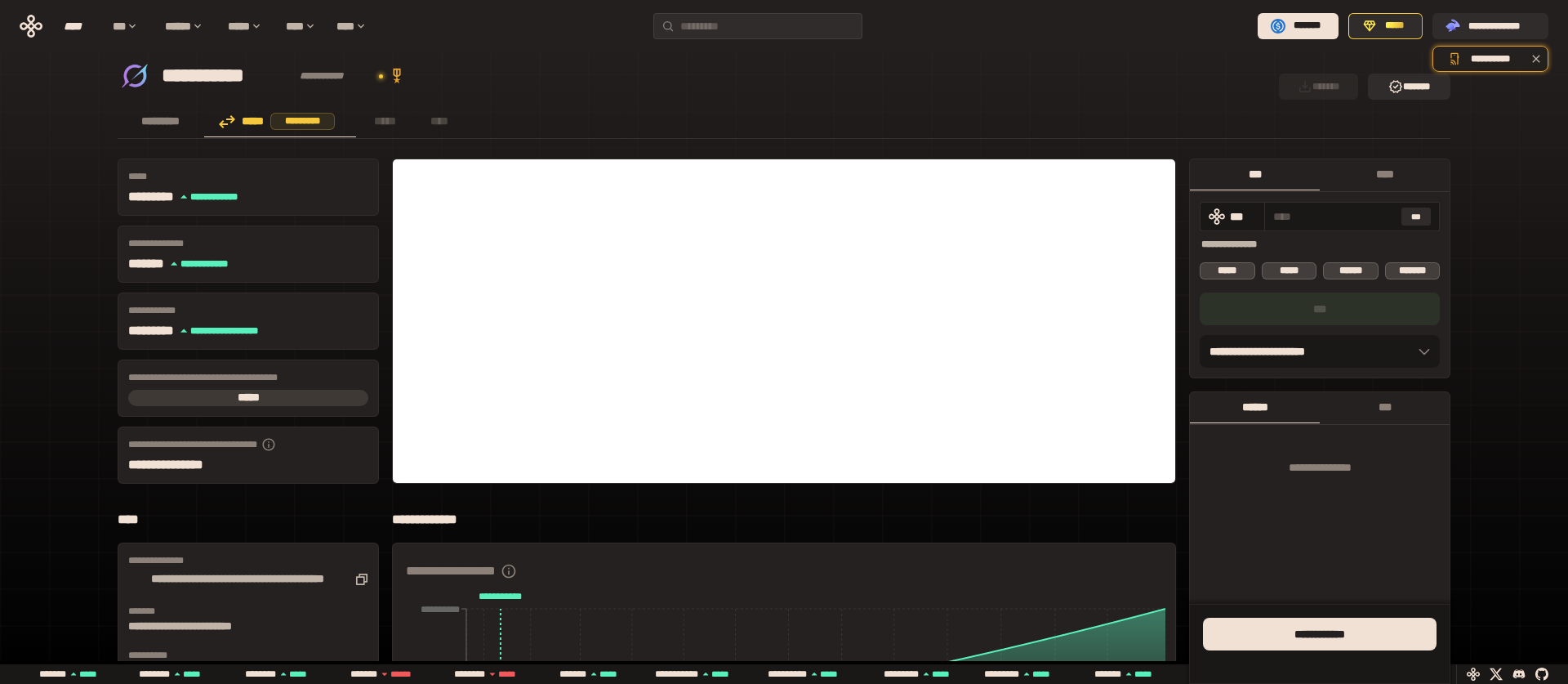 click on "**********" at bounding box center [1320, 468] 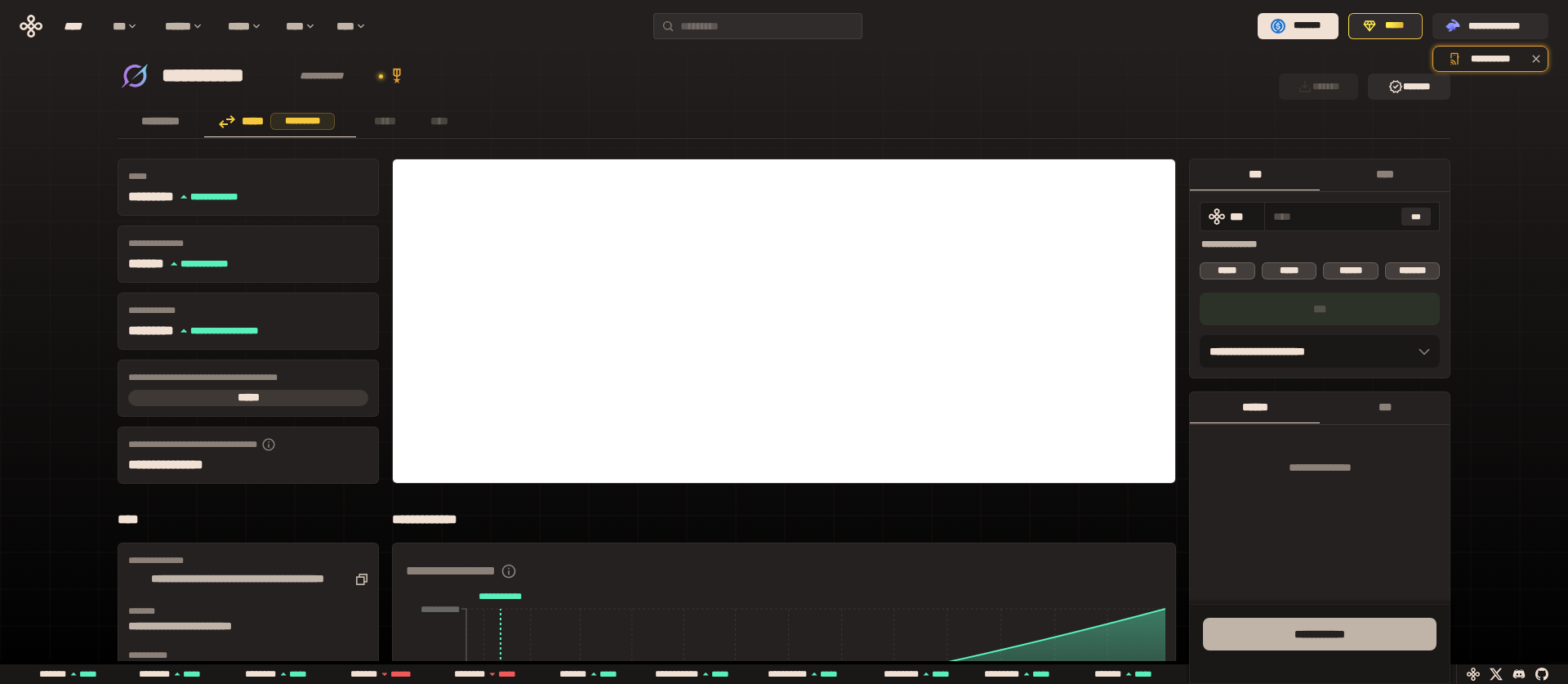 click on "**** *******" at bounding box center [1320, 634] 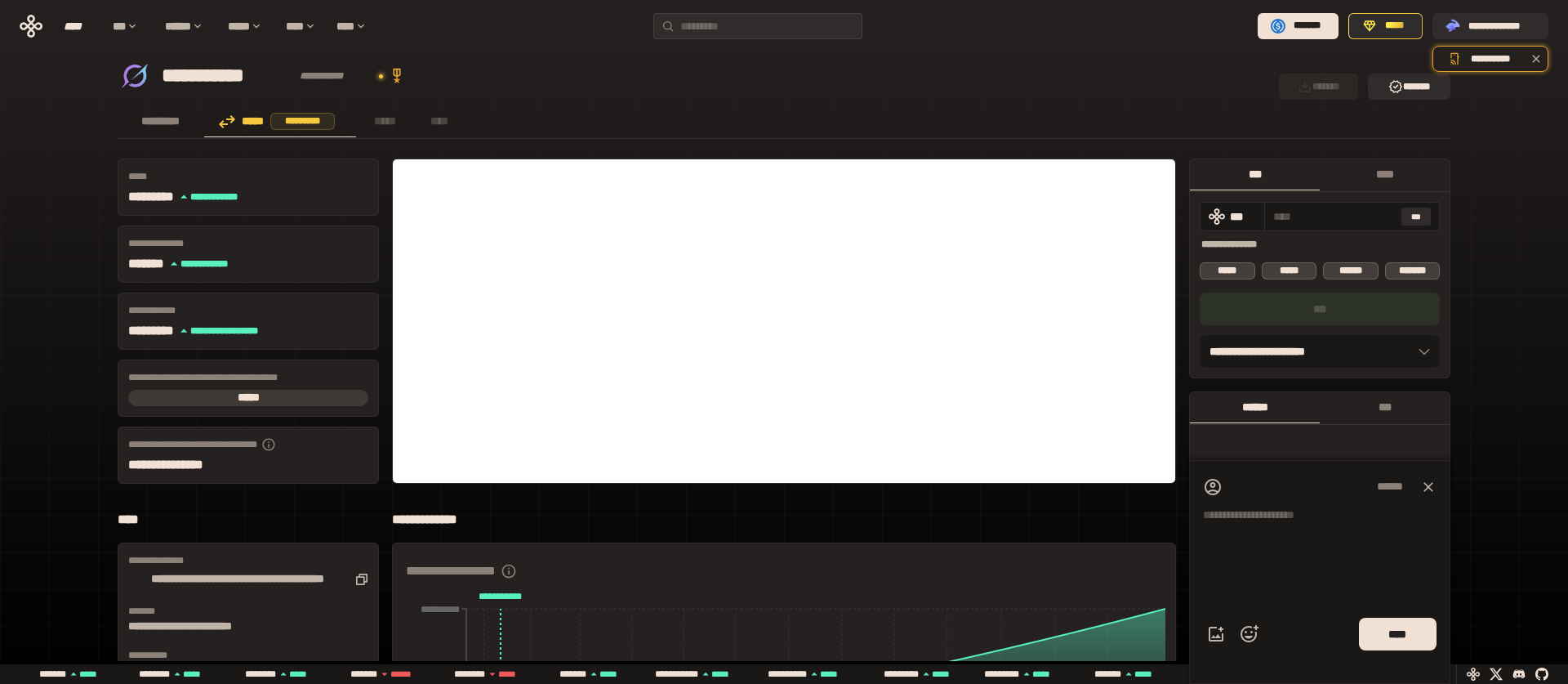 click 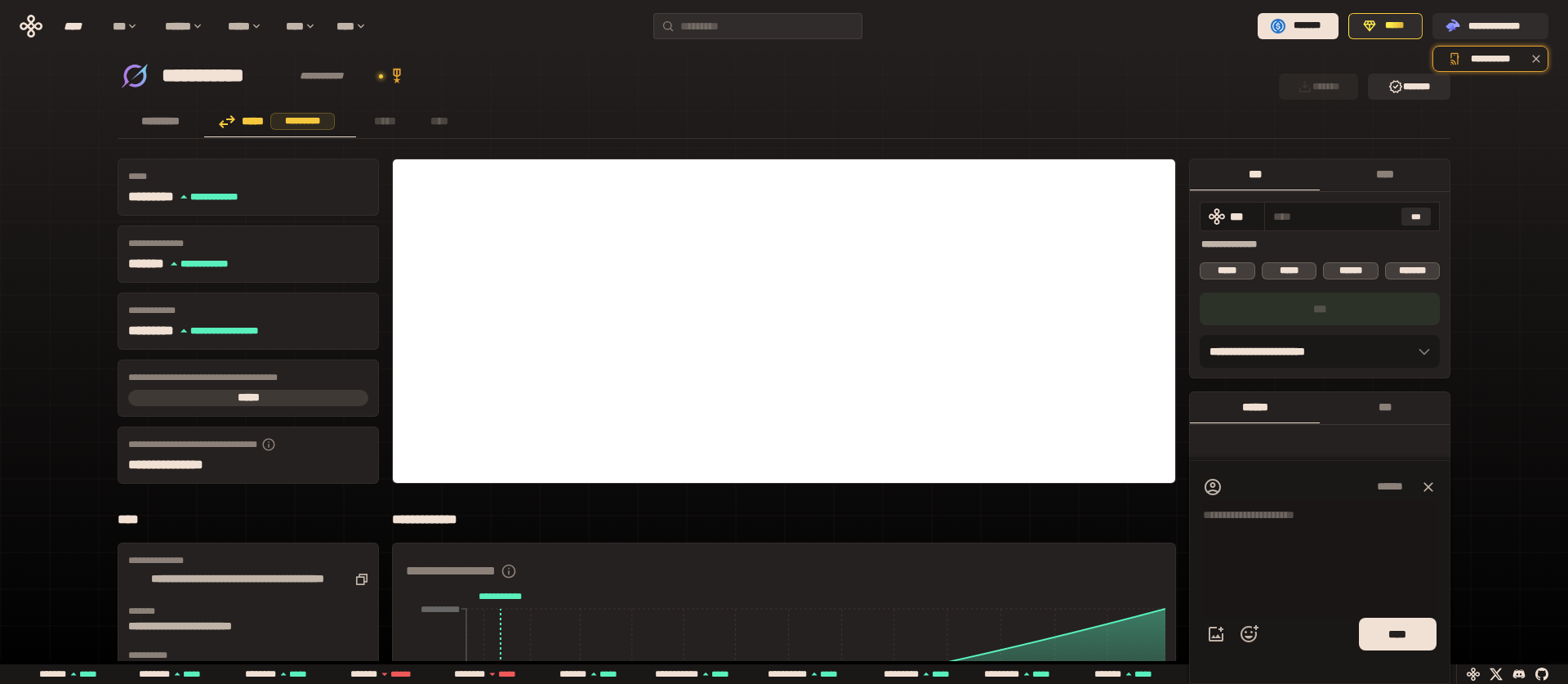 click at bounding box center [1320, 556] 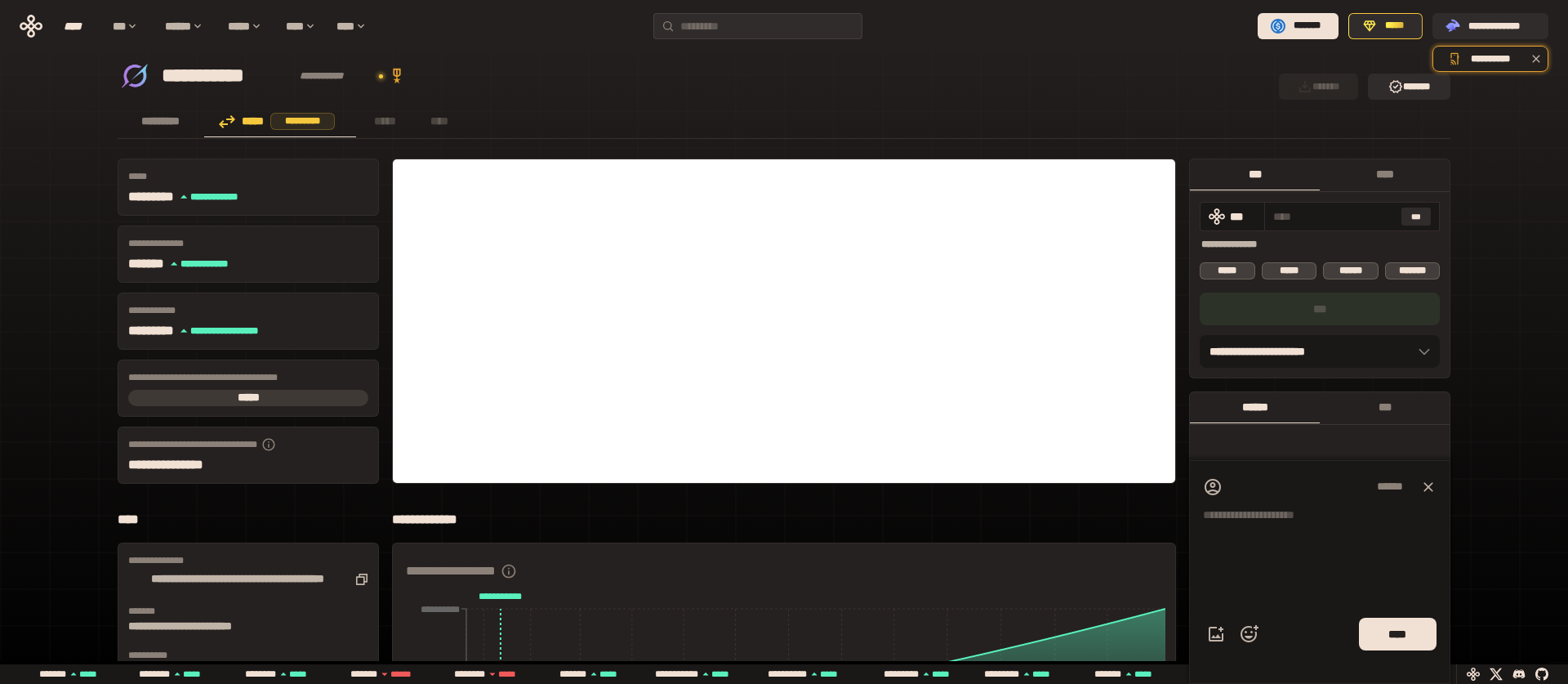 click 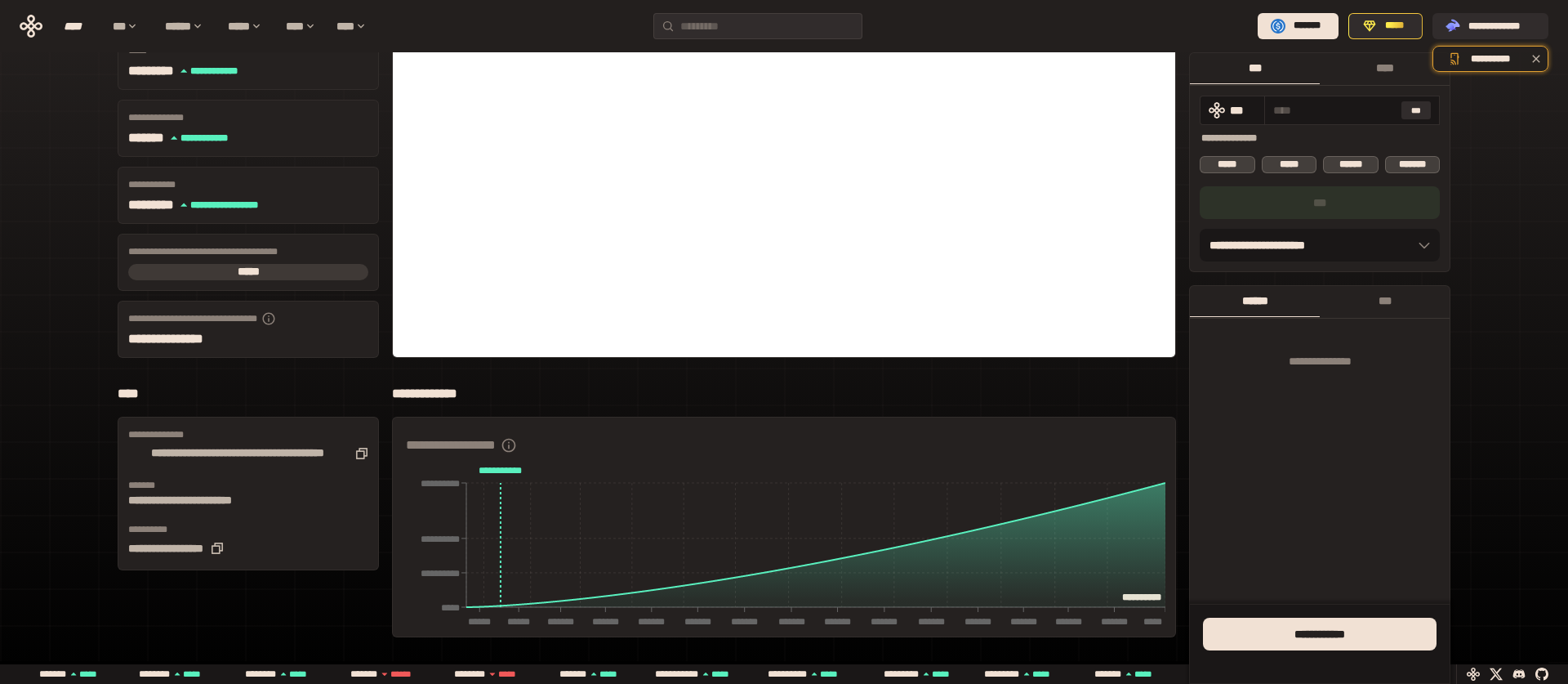 scroll, scrollTop: 162, scrollLeft: 0, axis: vertical 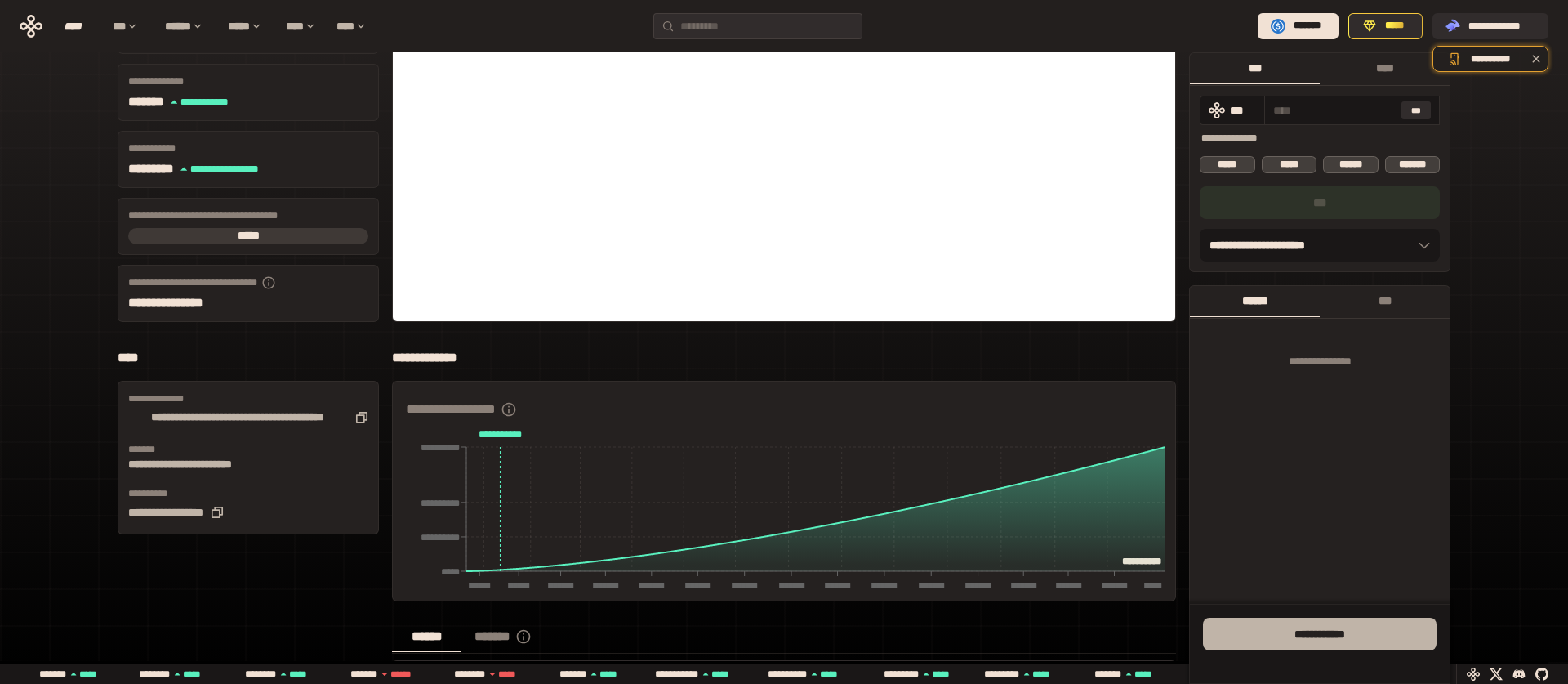 click on "**** *******" at bounding box center (1320, 634) 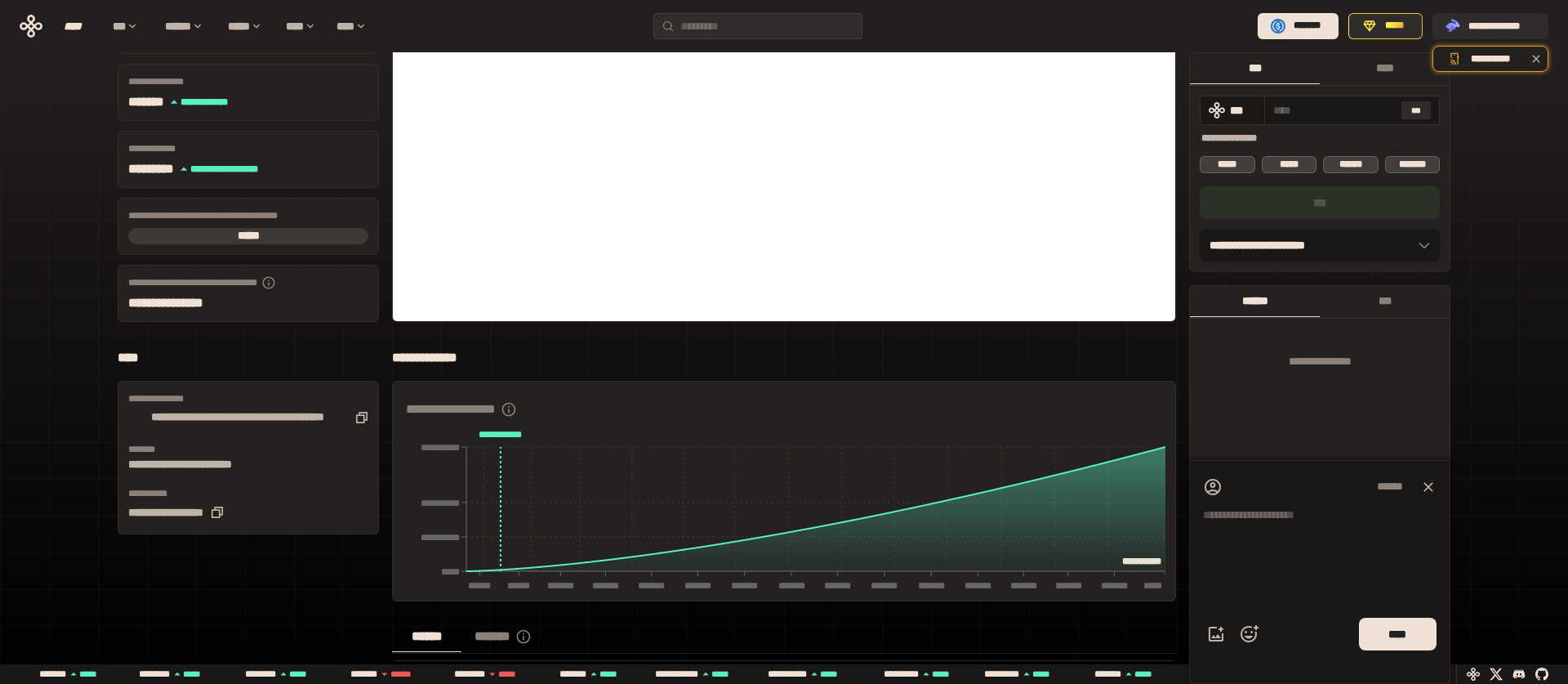 click 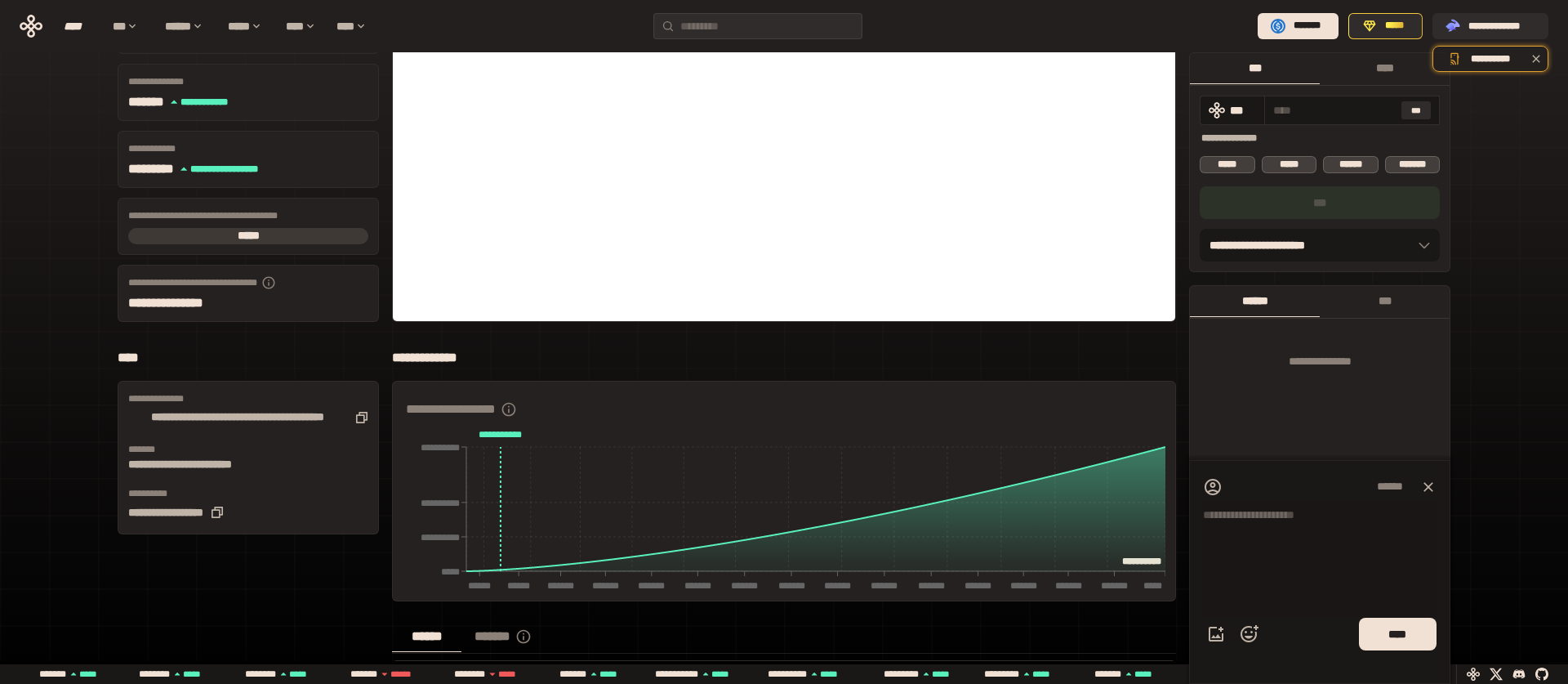 click at bounding box center (1320, 556) 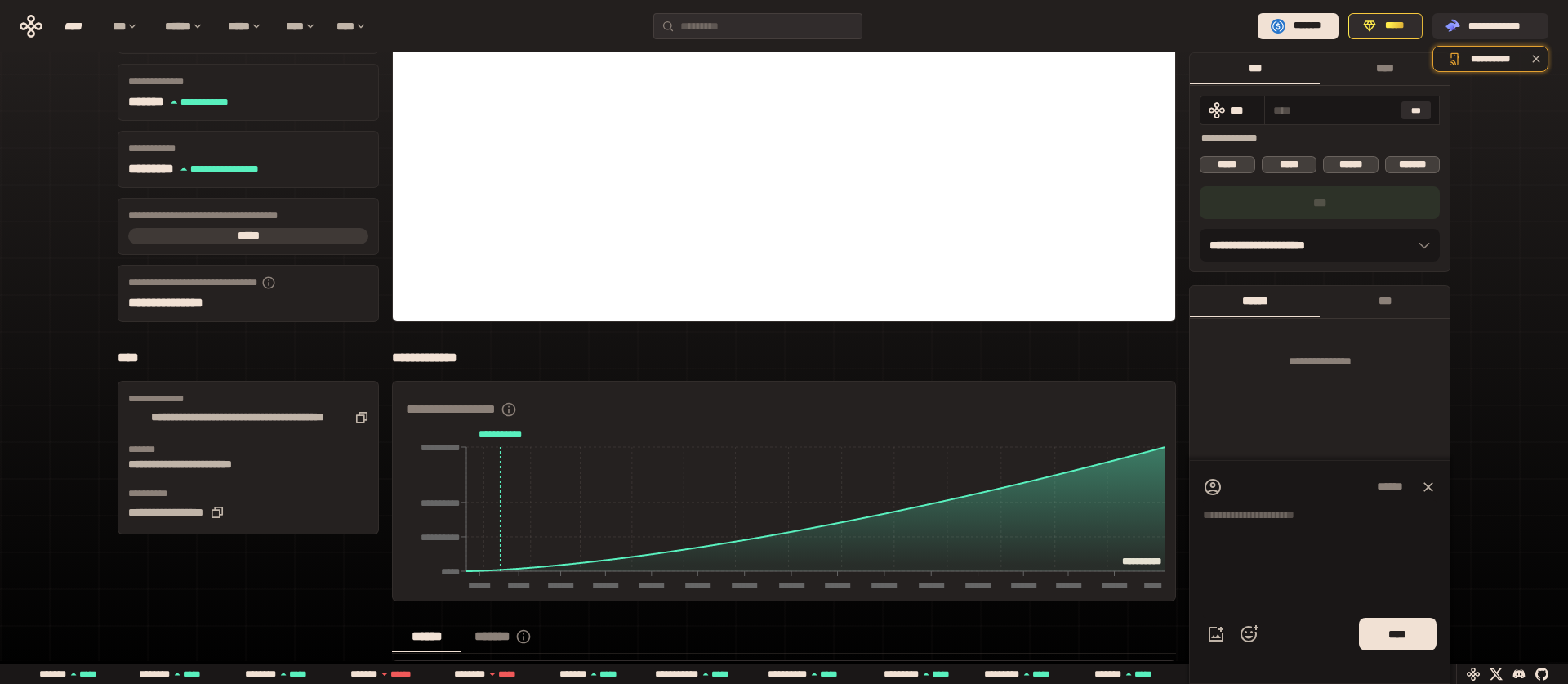 click 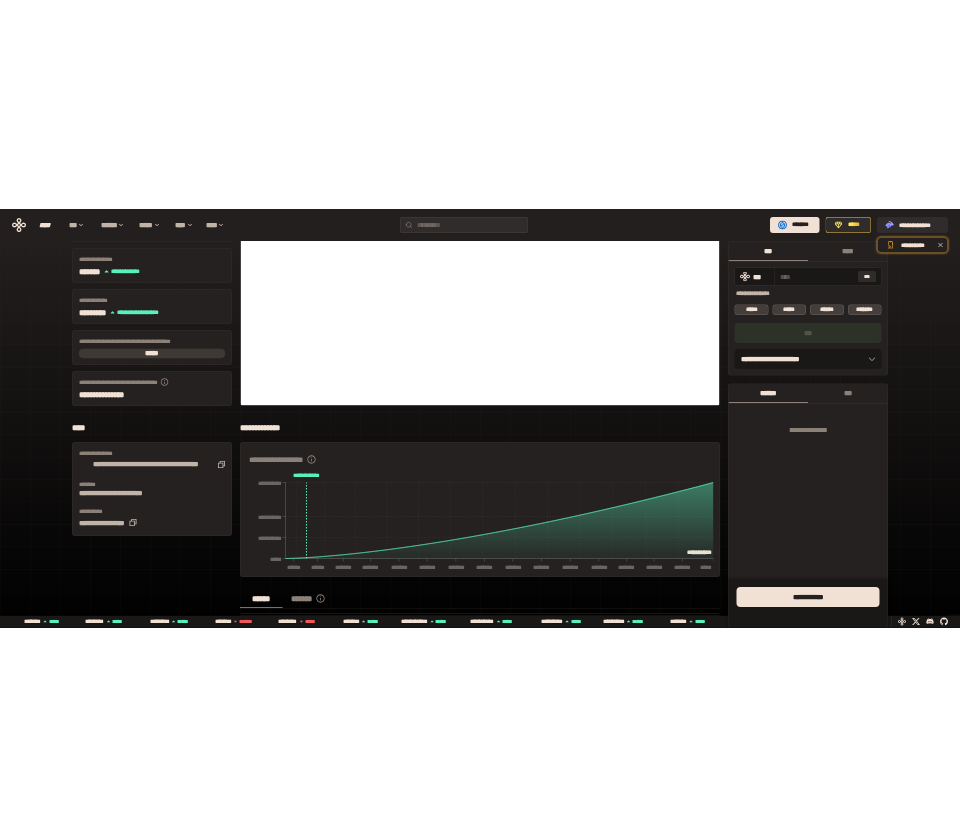 scroll, scrollTop: 0, scrollLeft: 0, axis: both 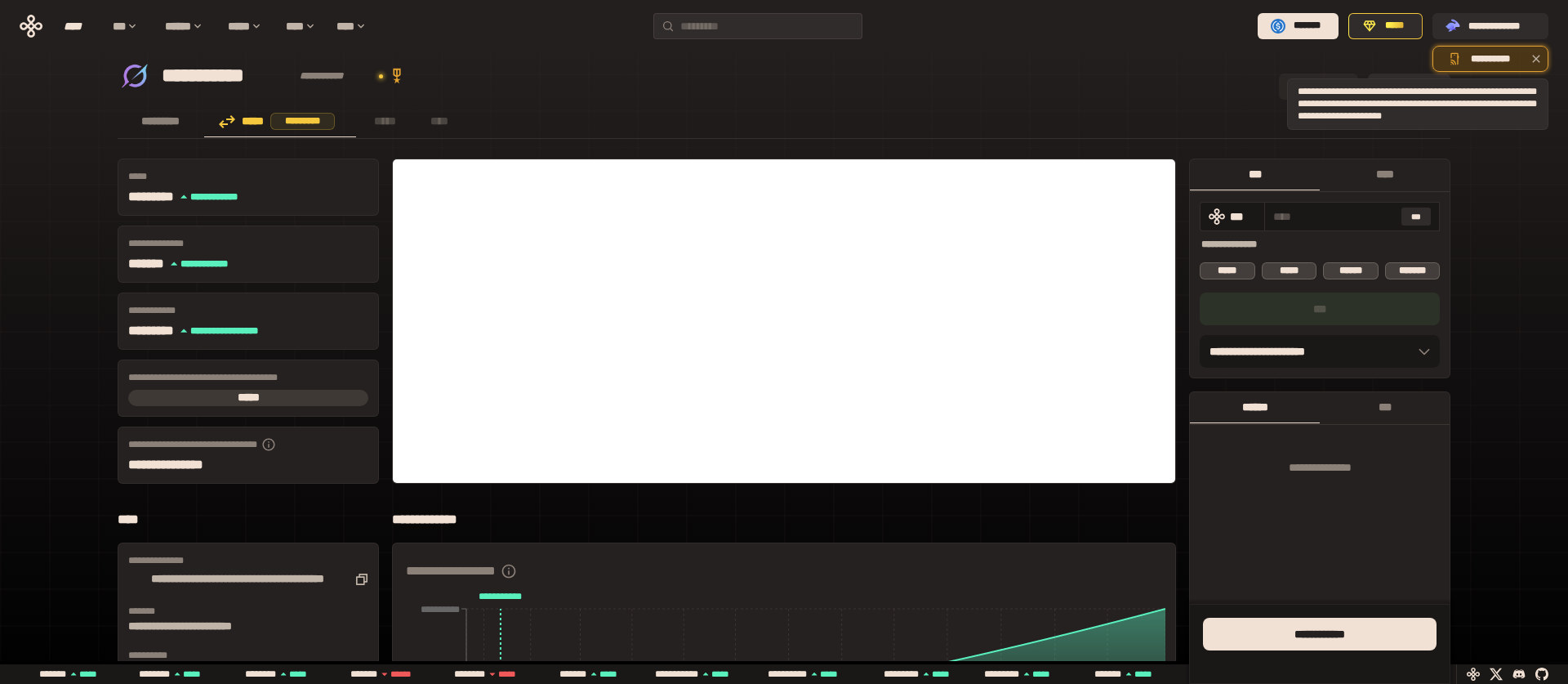 click on "**********" at bounding box center (1490, 59) 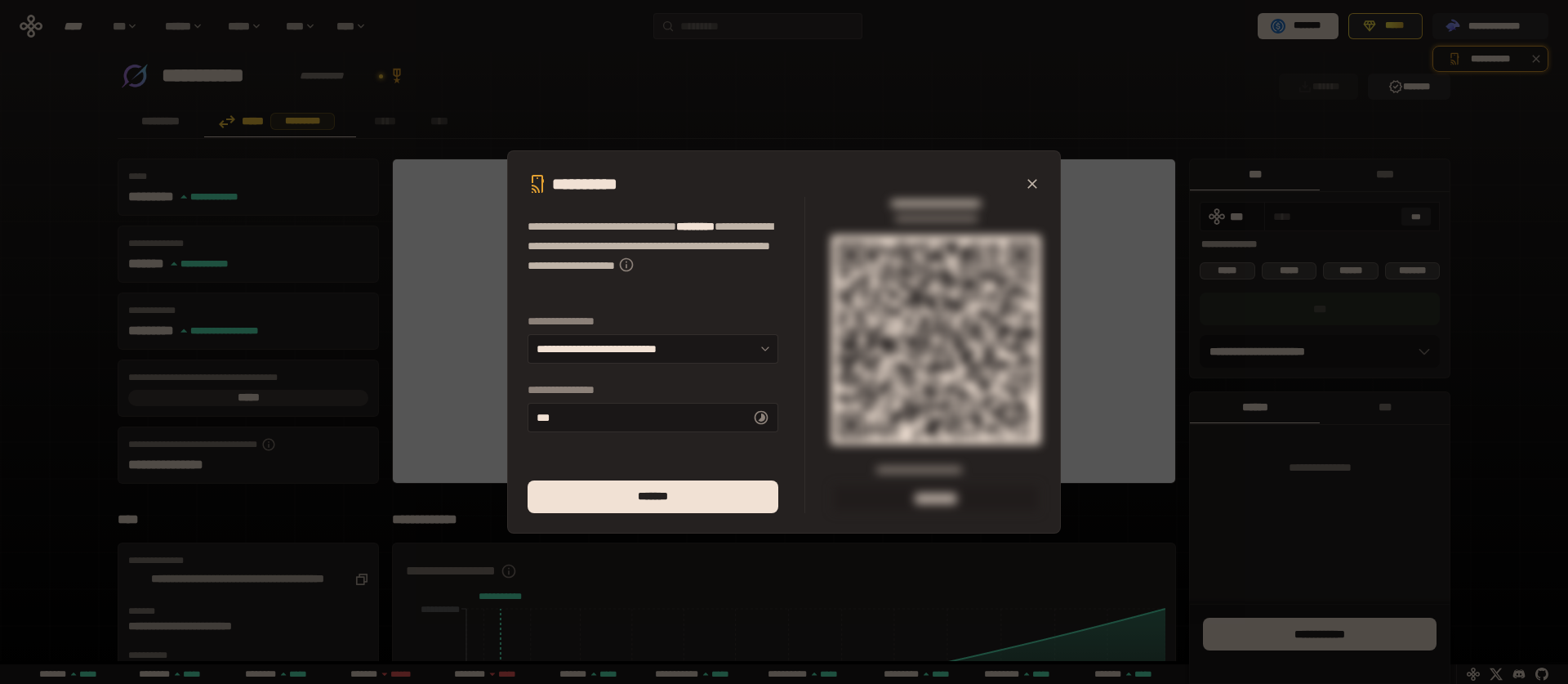 click 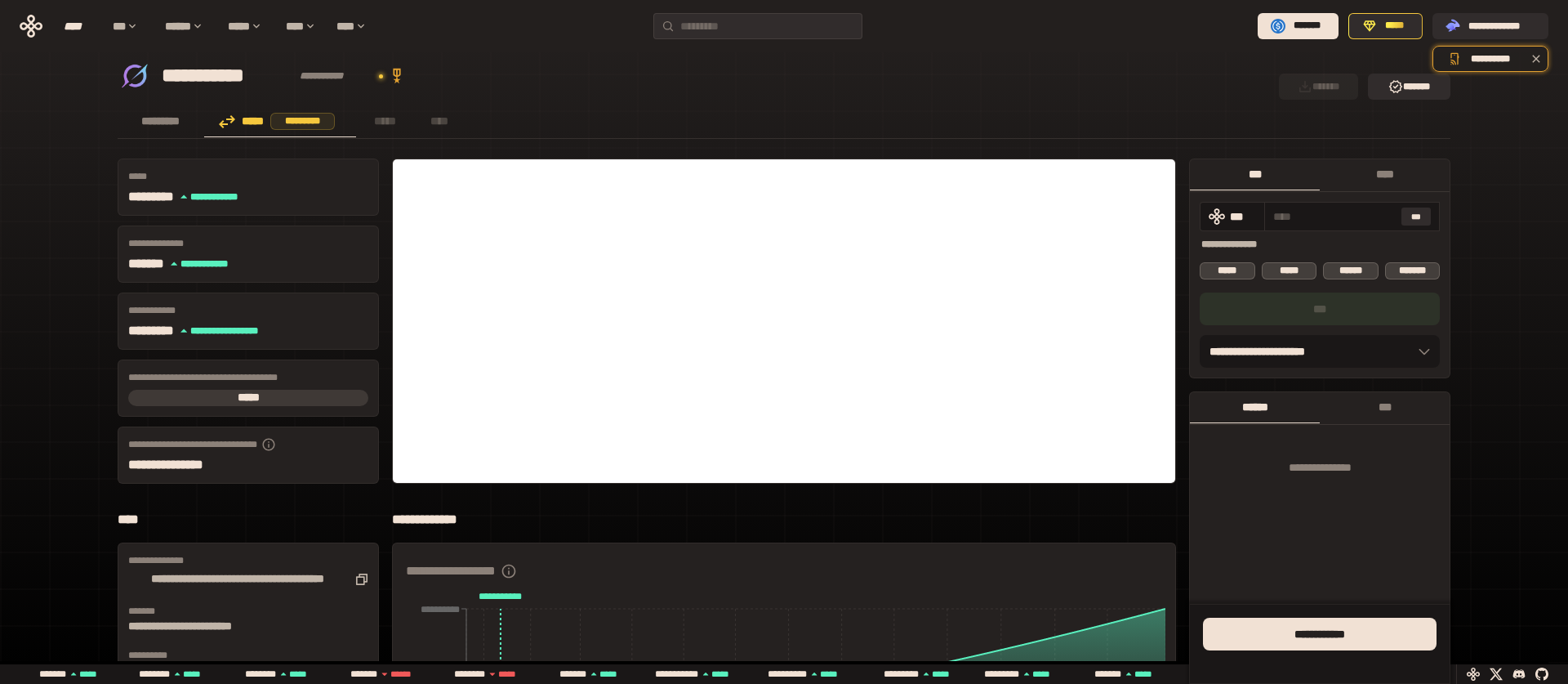 click on "**********" at bounding box center (693, 76) 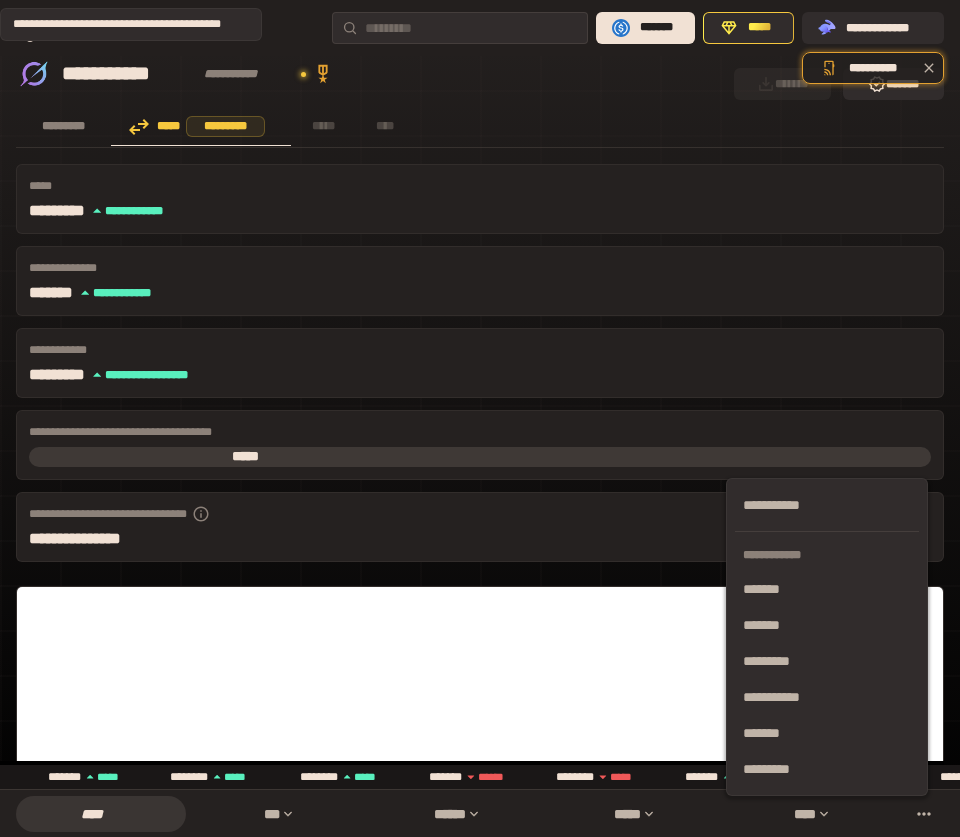 scroll, scrollTop: 73, scrollLeft: 0, axis: vertical 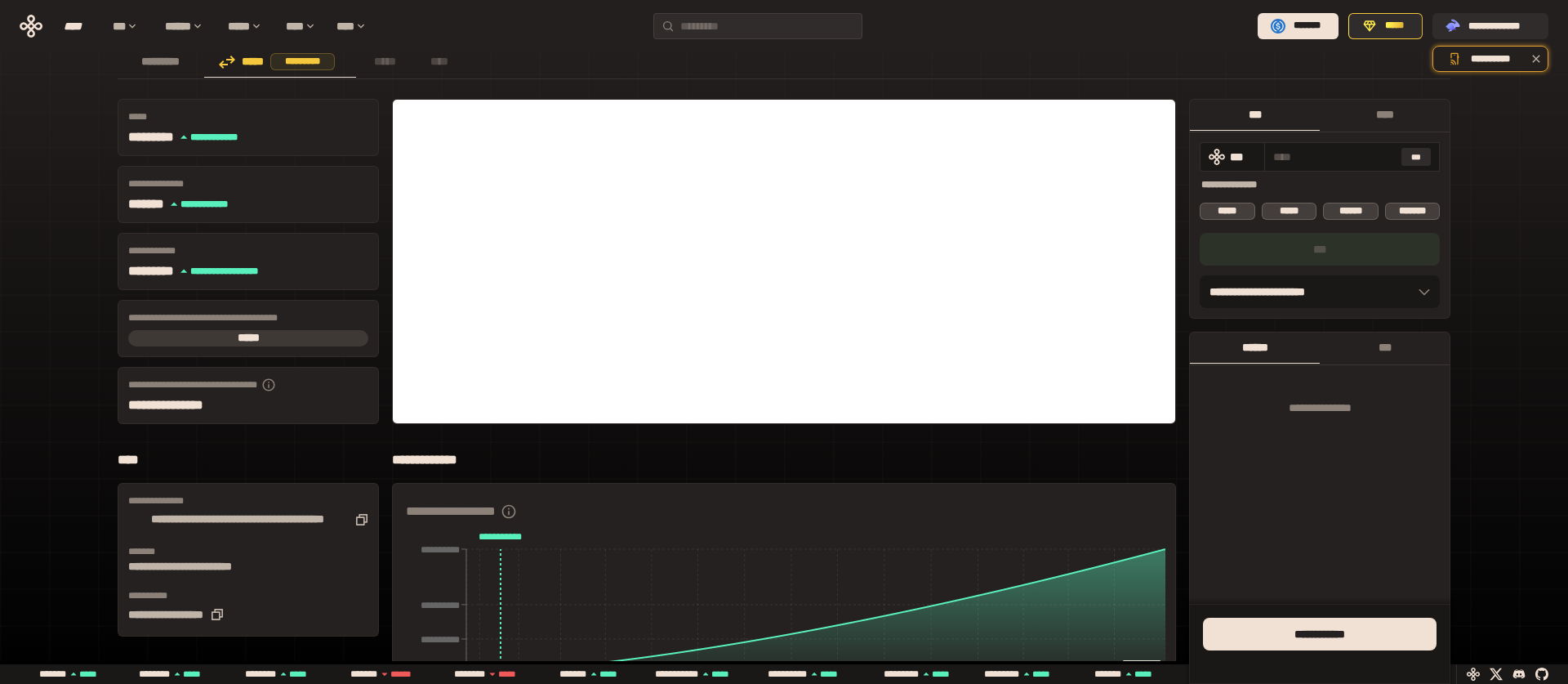 click on "**********" at bounding box center (784, 541) 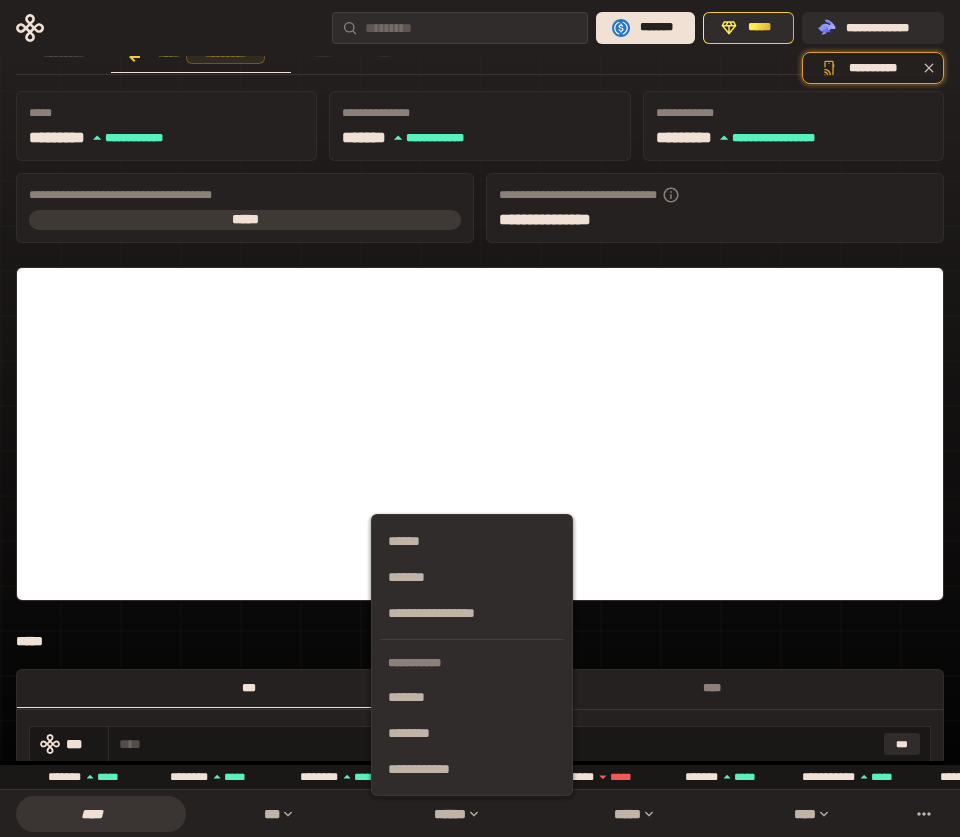scroll, scrollTop: 0, scrollLeft: 0, axis: both 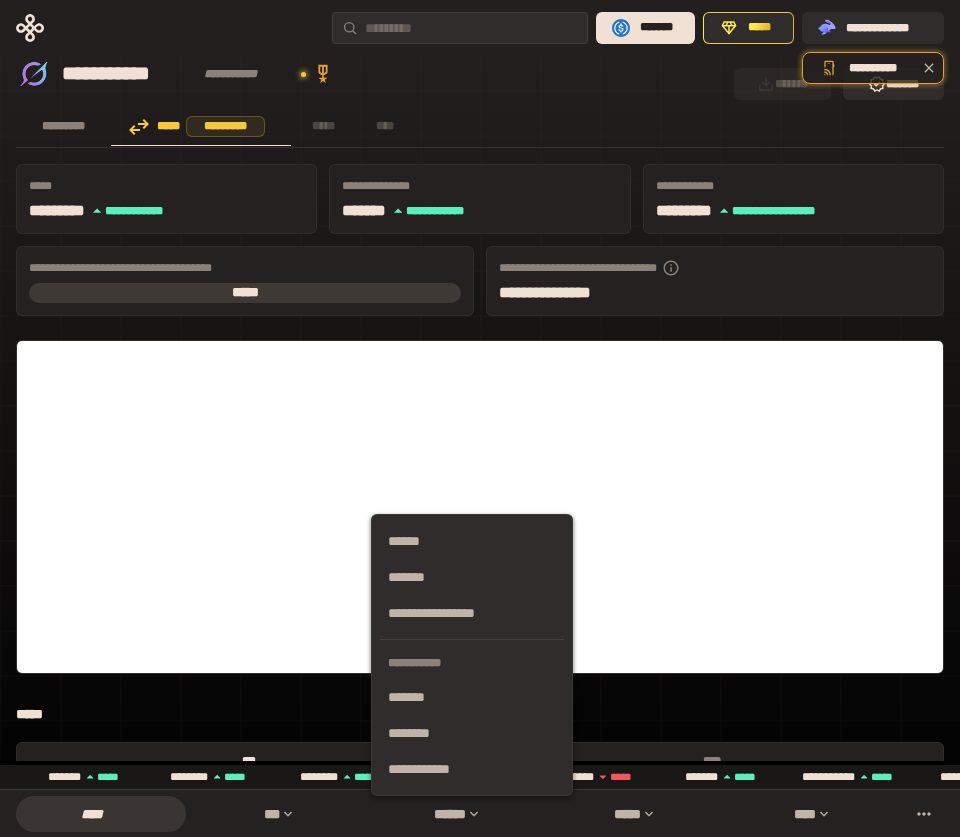 click on "********* *****      ********* ***** ****" at bounding box center [480, 128] 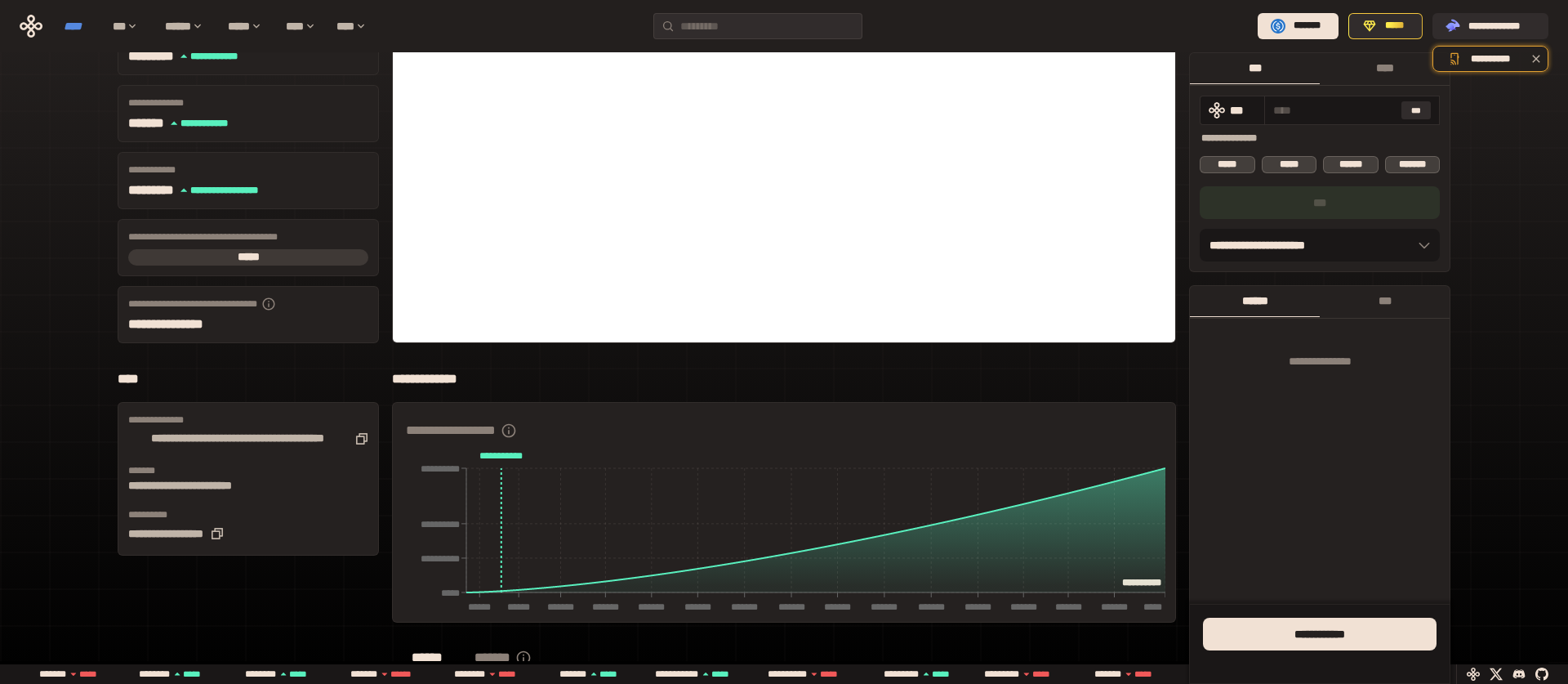 scroll, scrollTop: 0, scrollLeft: 0, axis: both 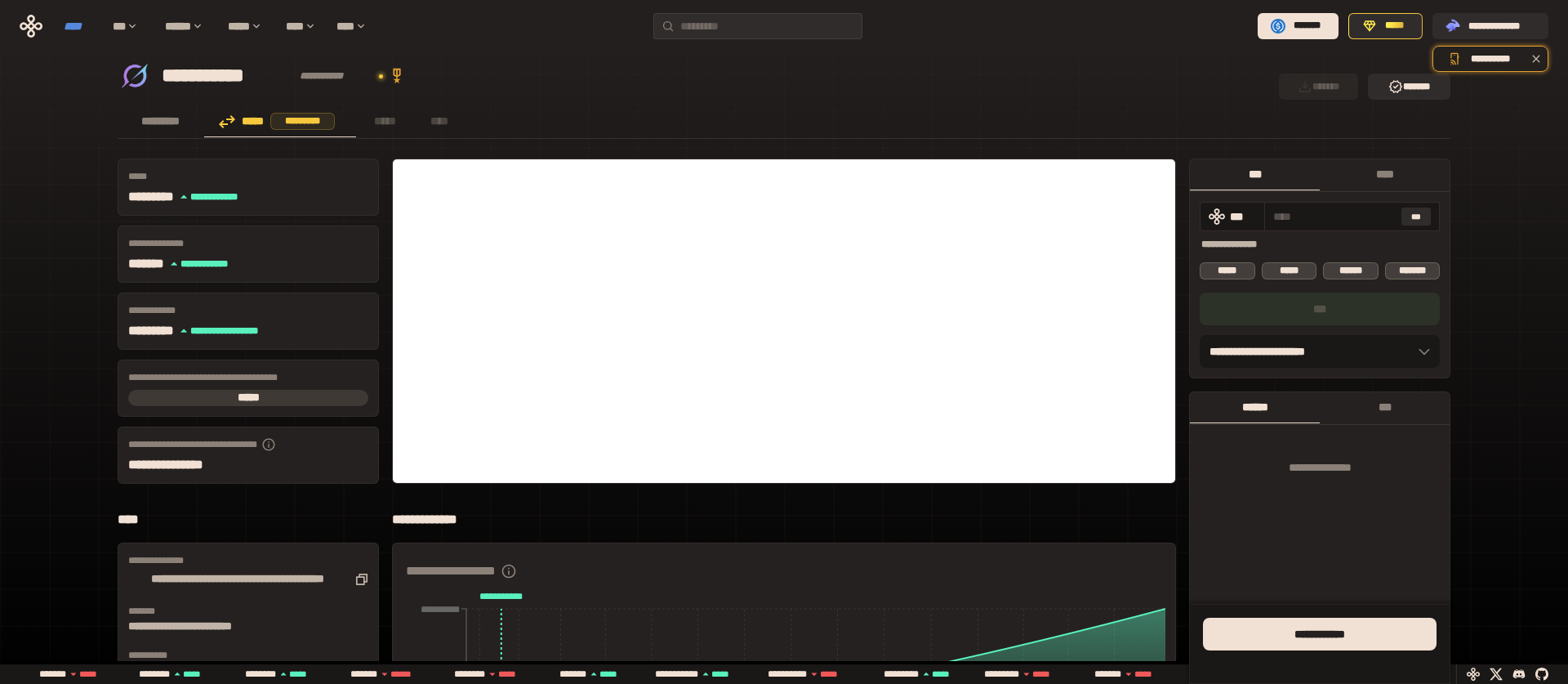 click on "****" at bounding box center (80, 26) 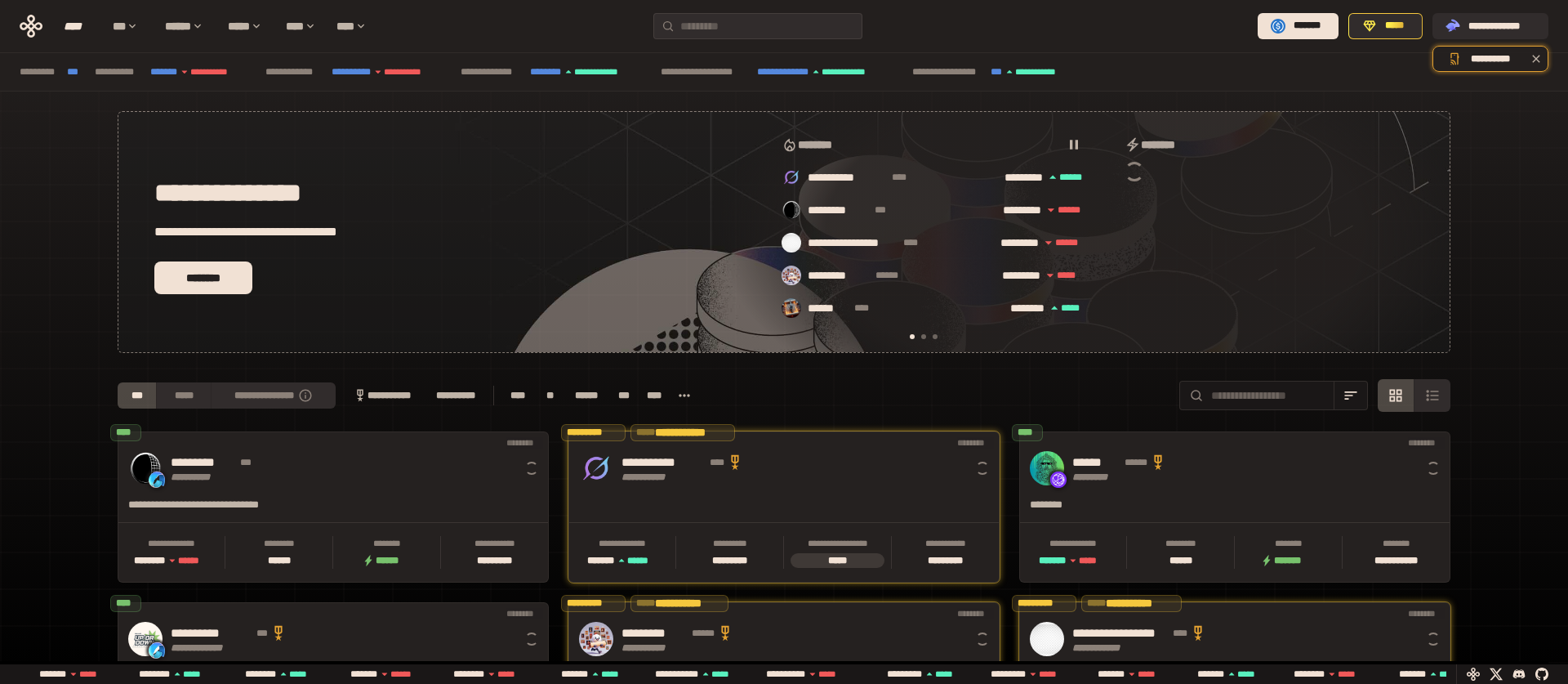 scroll, scrollTop: 0, scrollLeft: 13, axis: horizontal 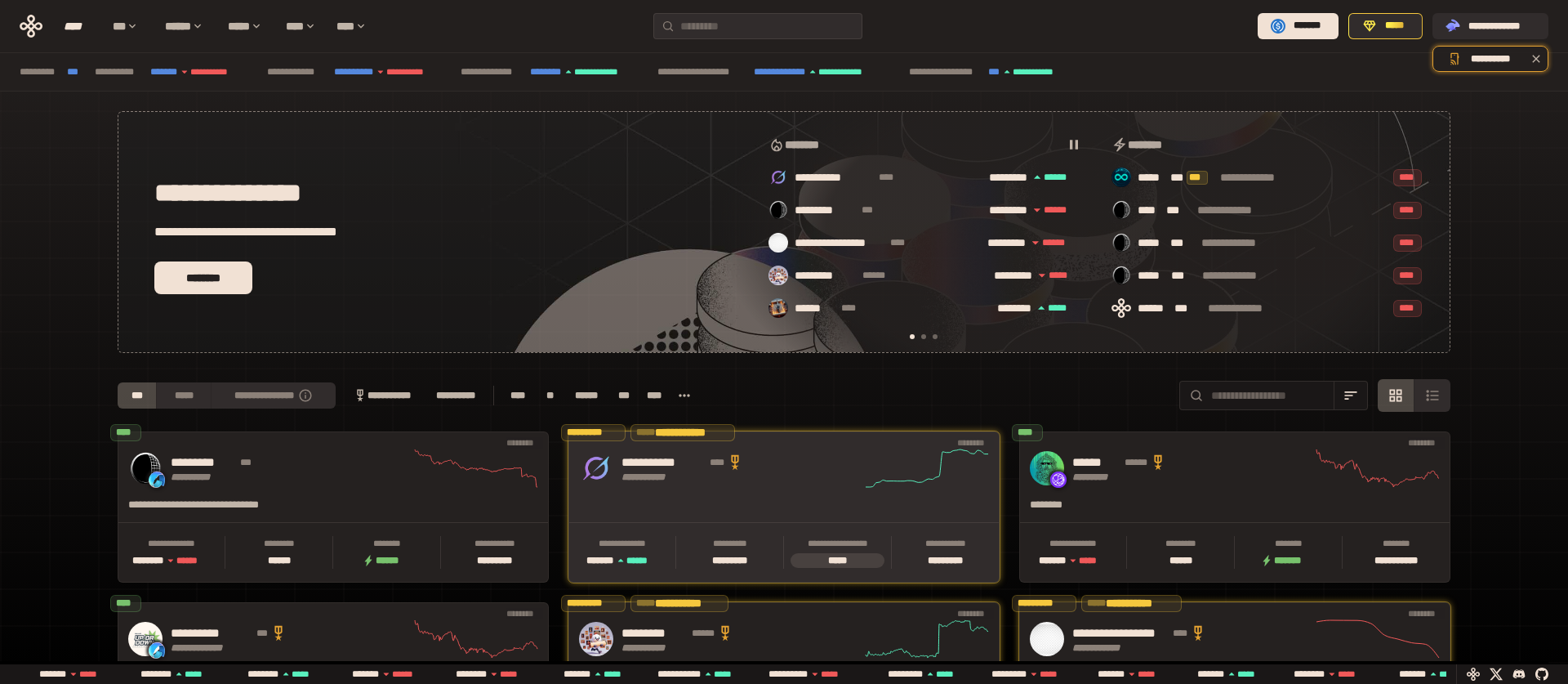 click on "**********" at bounding box center [742, 468] 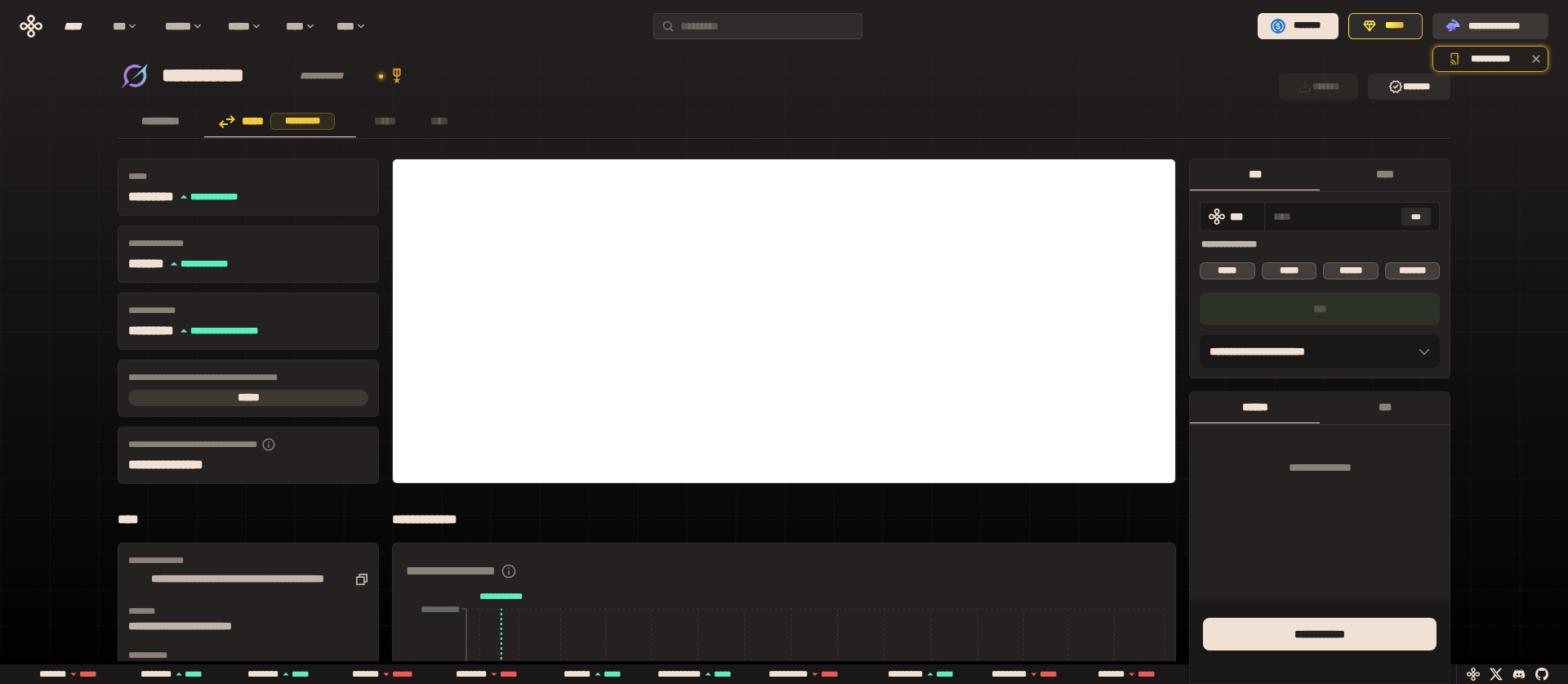 click on "**********" at bounding box center [1502, 26] 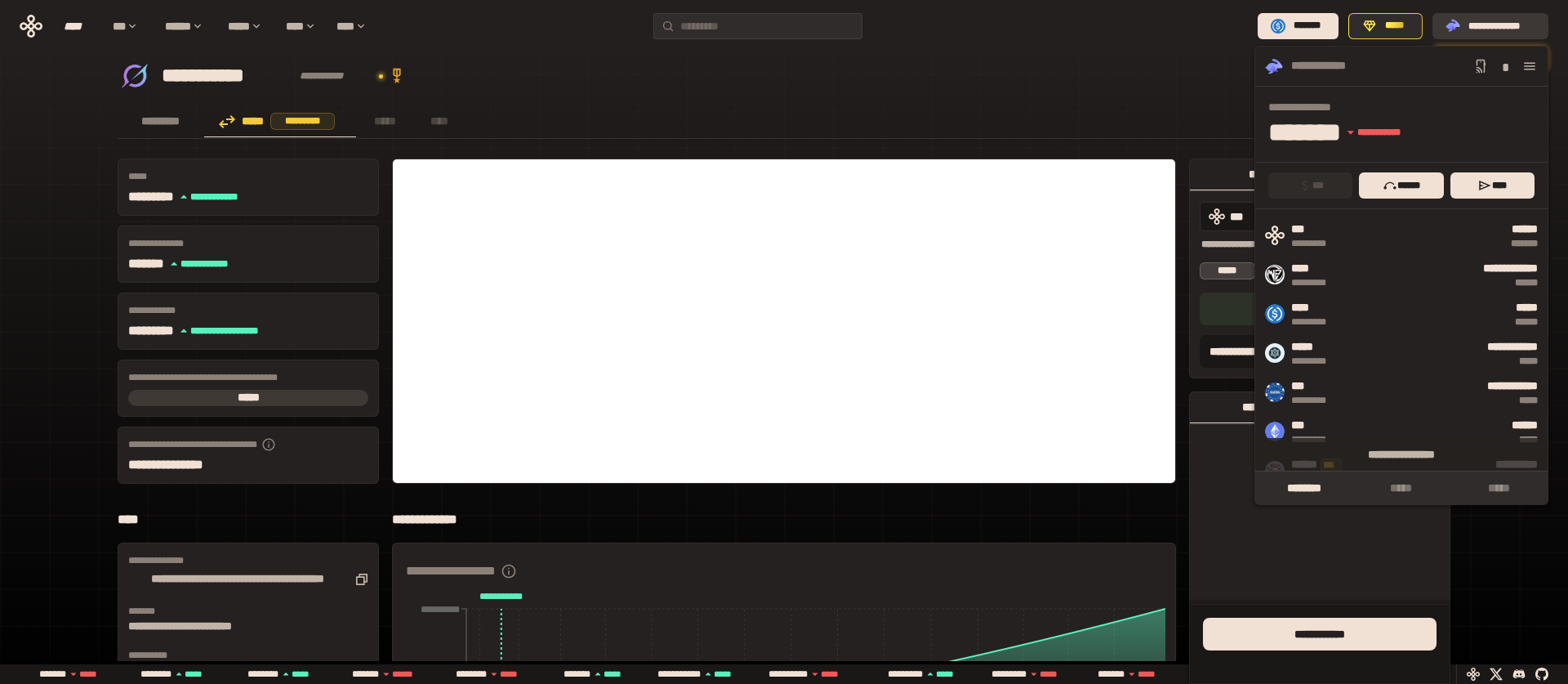 click on "**********" at bounding box center (1502, 26) 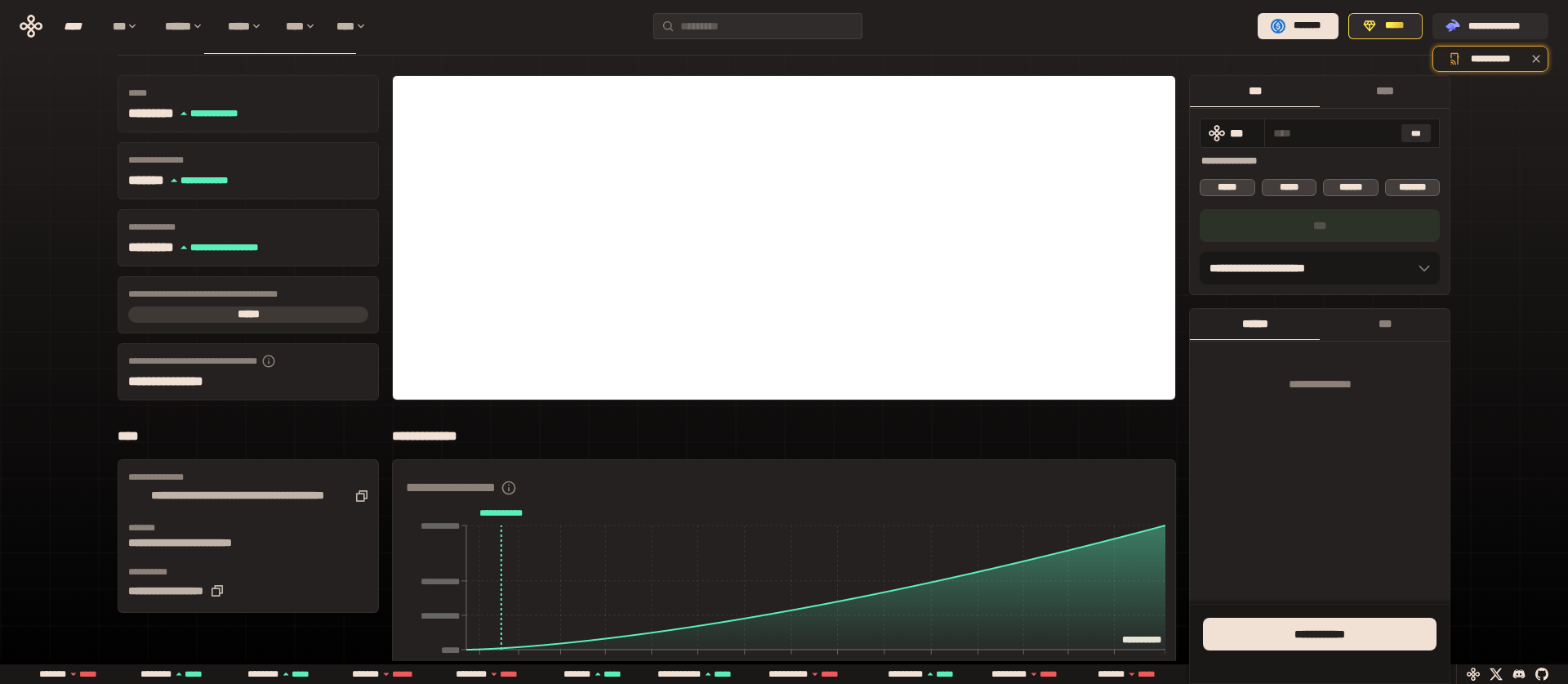 scroll, scrollTop: 145, scrollLeft: 0, axis: vertical 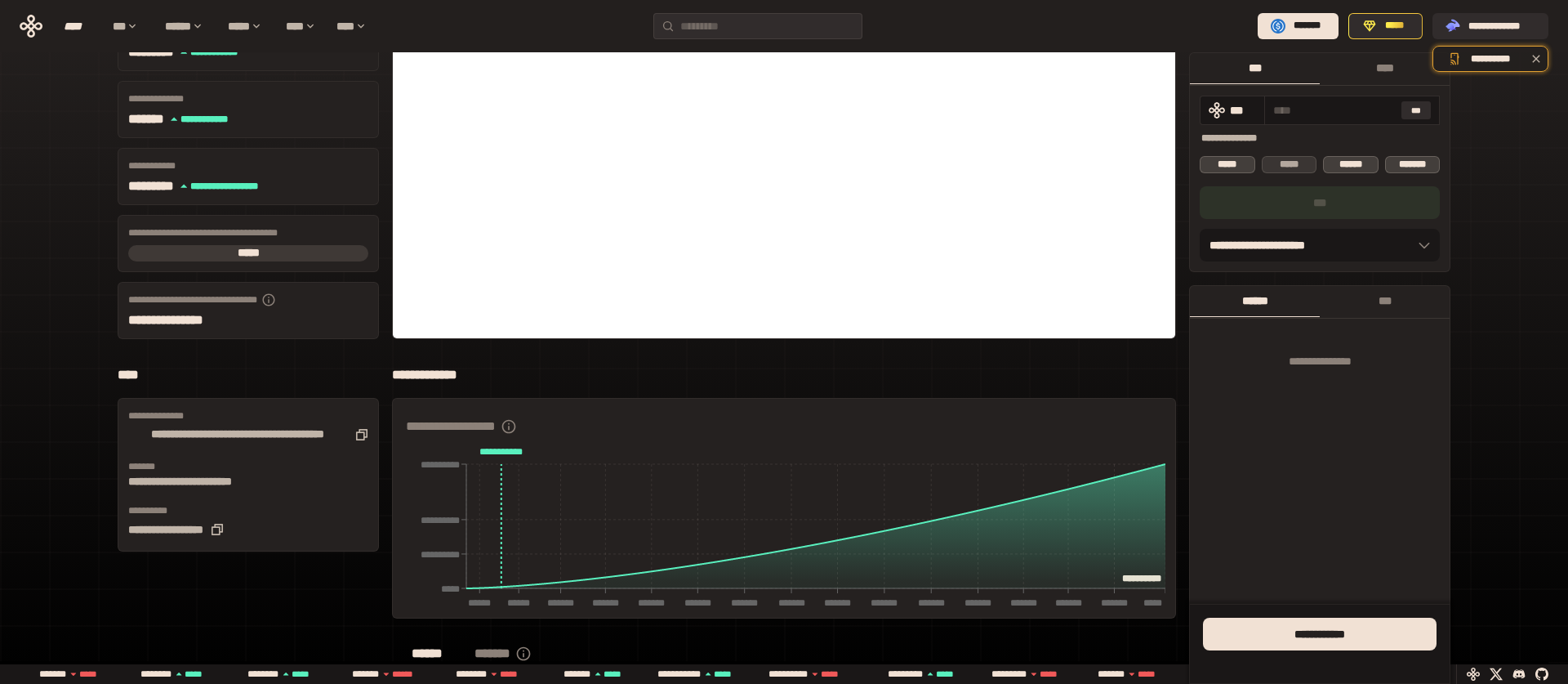 click on "*****" at bounding box center [1290, 164] 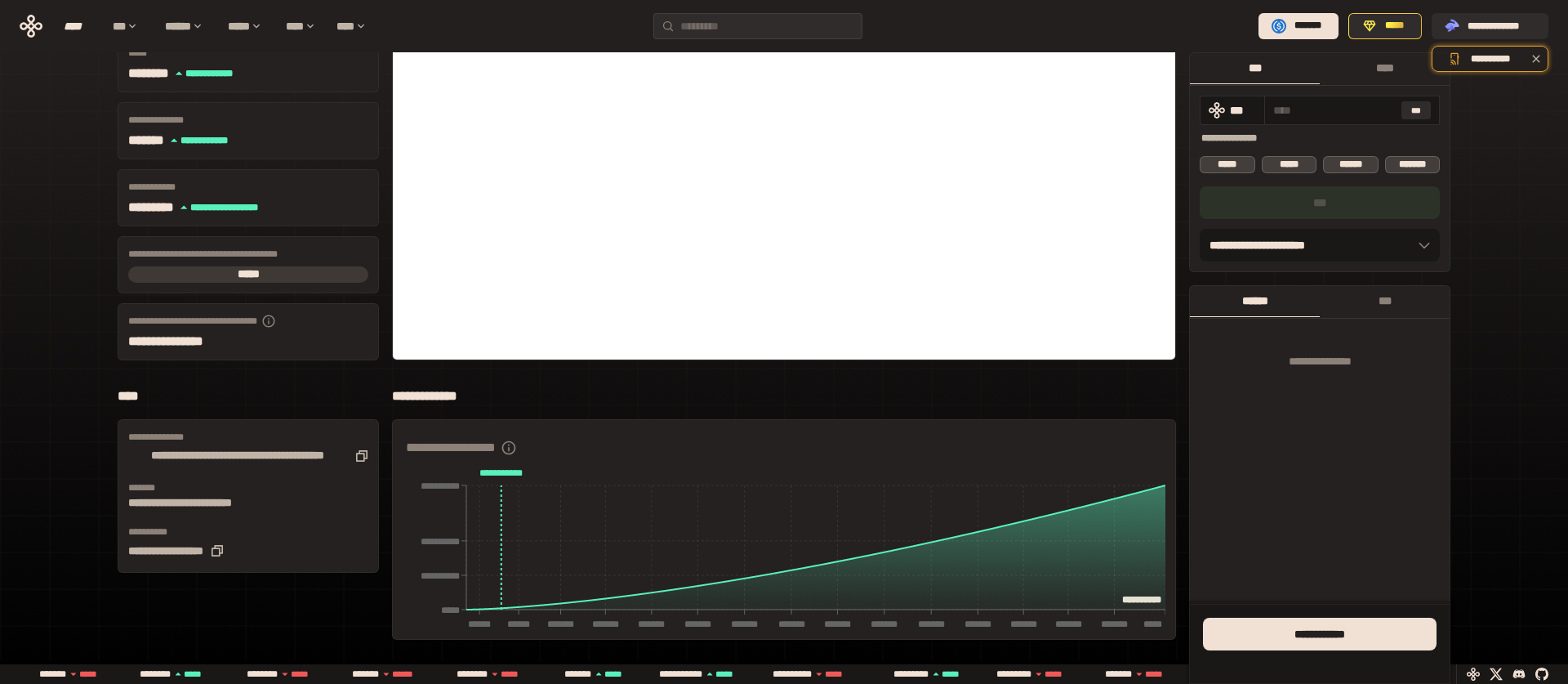 scroll, scrollTop: 118, scrollLeft: 0, axis: vertical 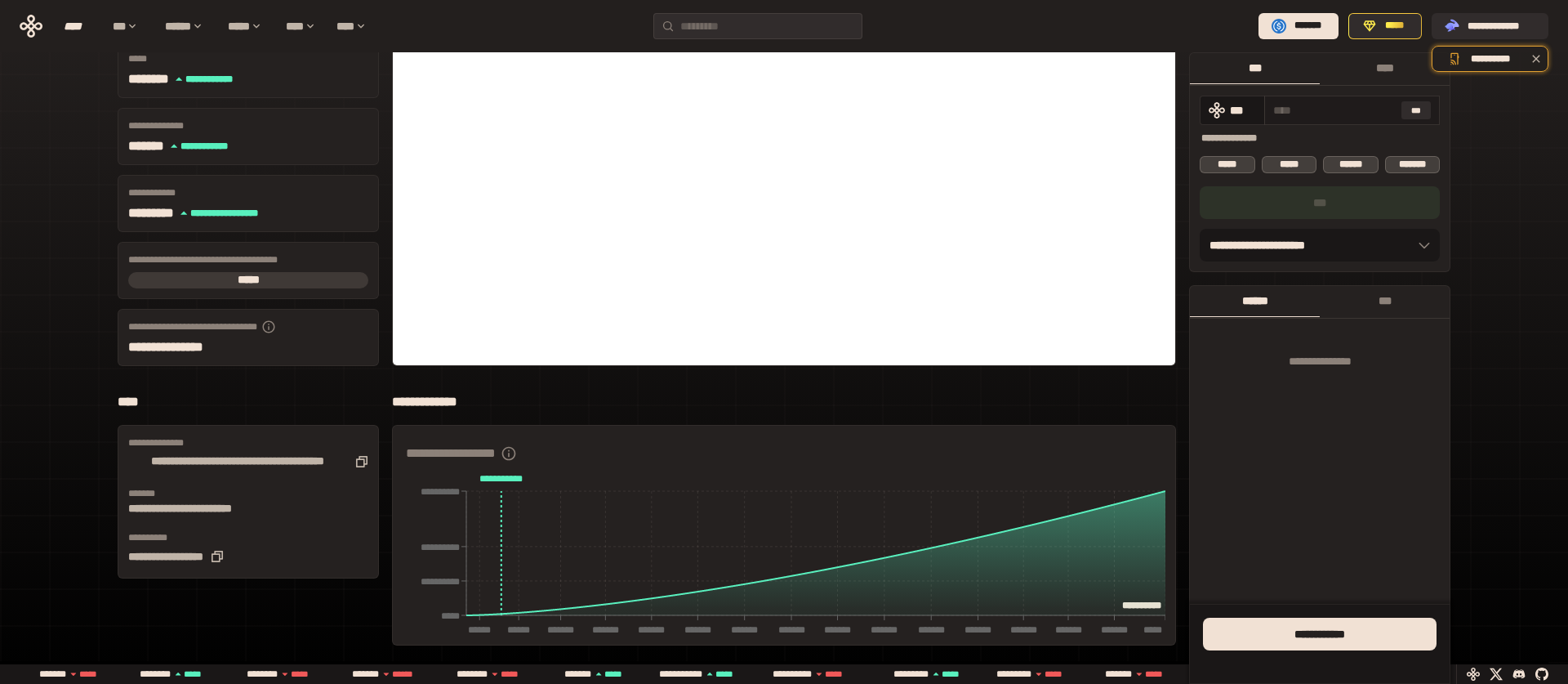 click at bounding box center [1334, 110] 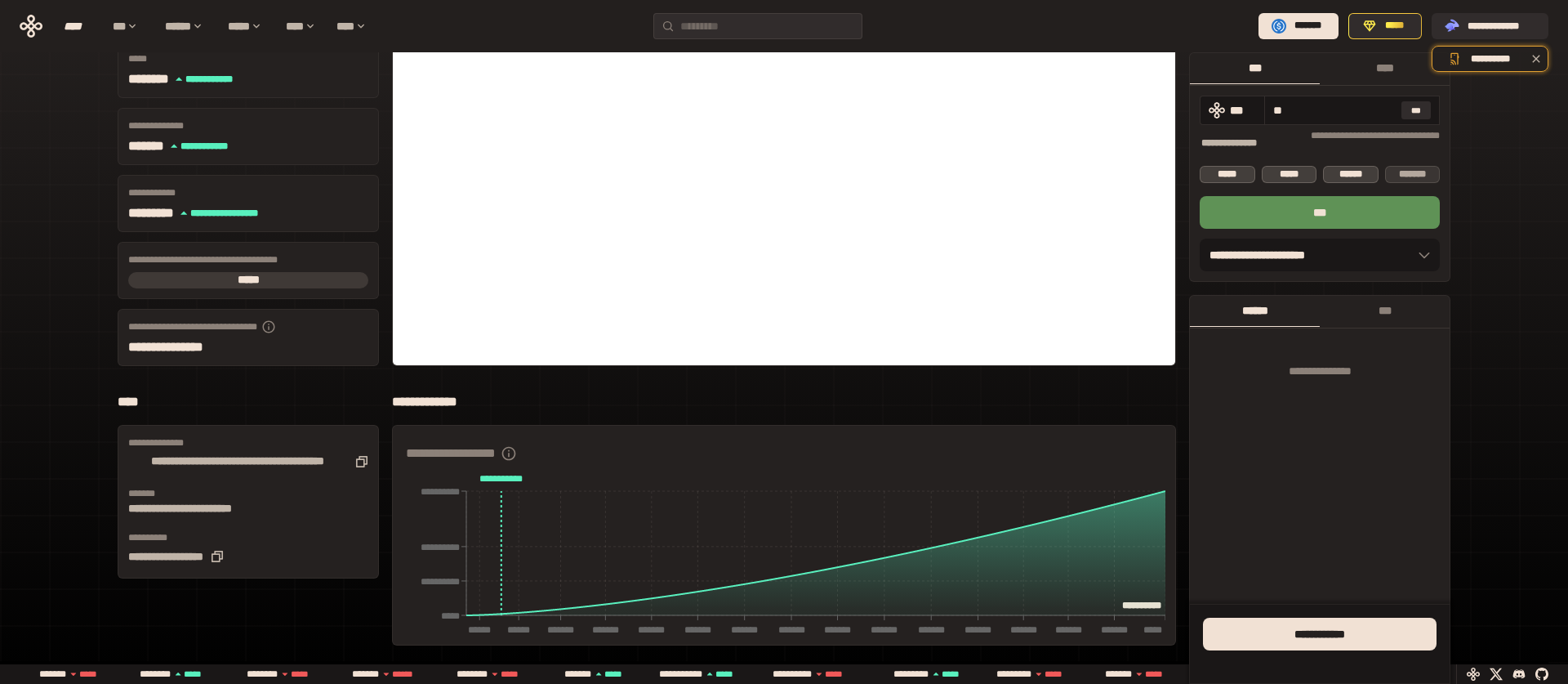 type on "*" 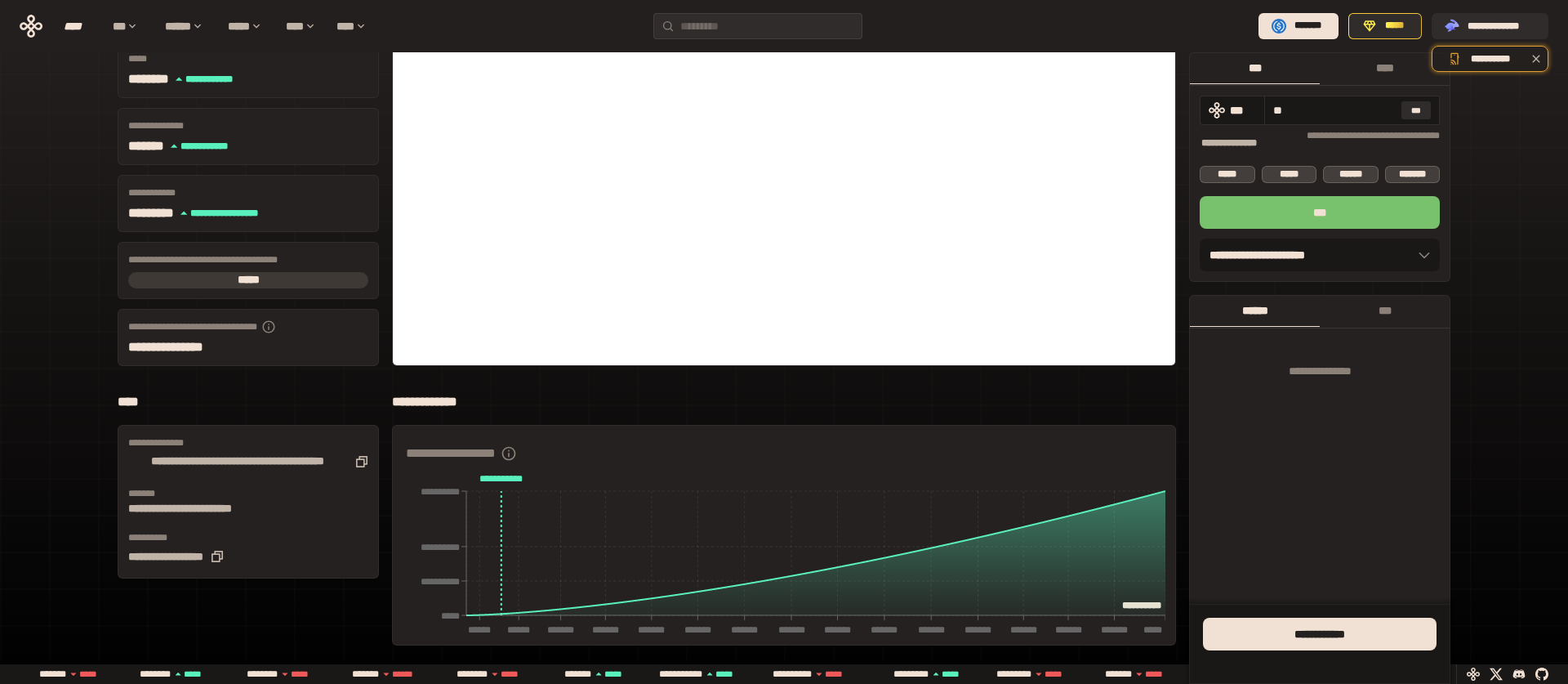 type on "**" 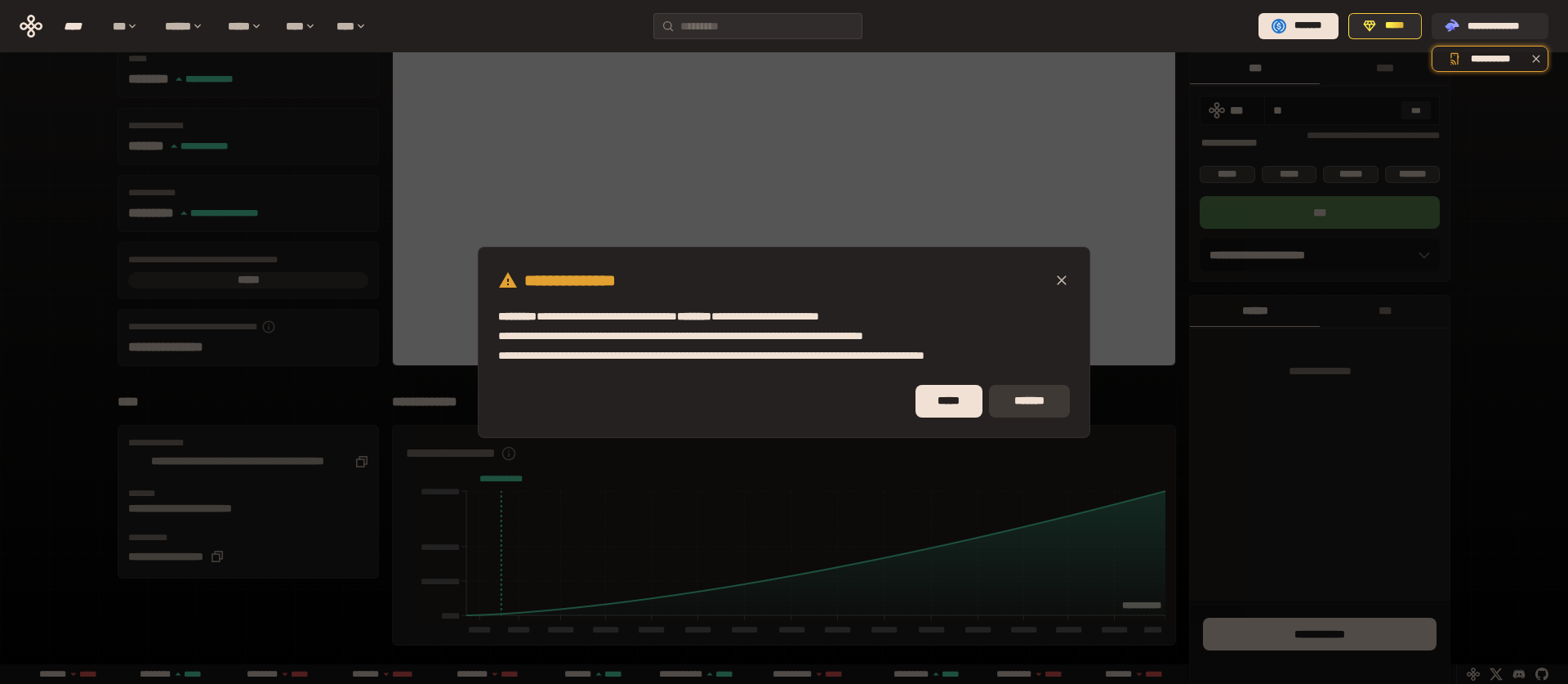 click on "*******" at bounding box center (1029, 401) 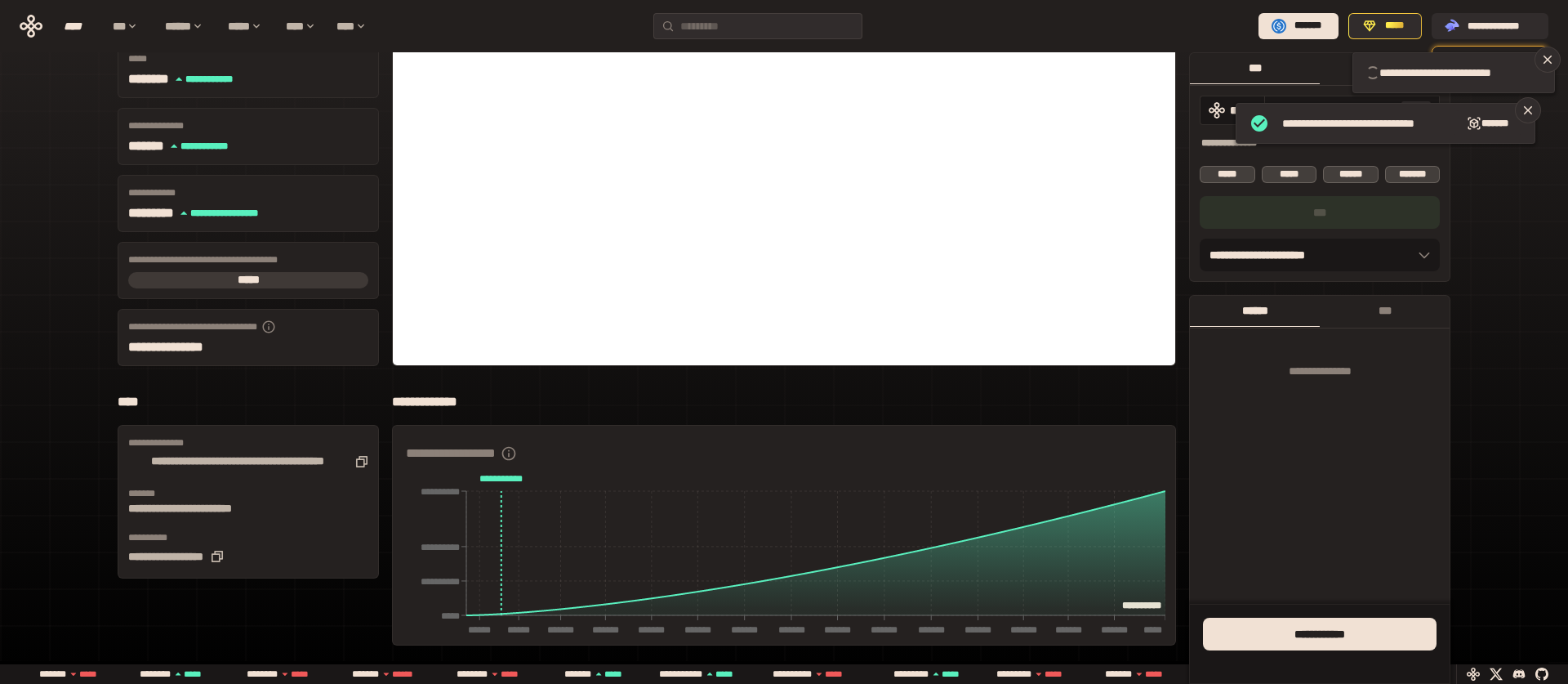 type 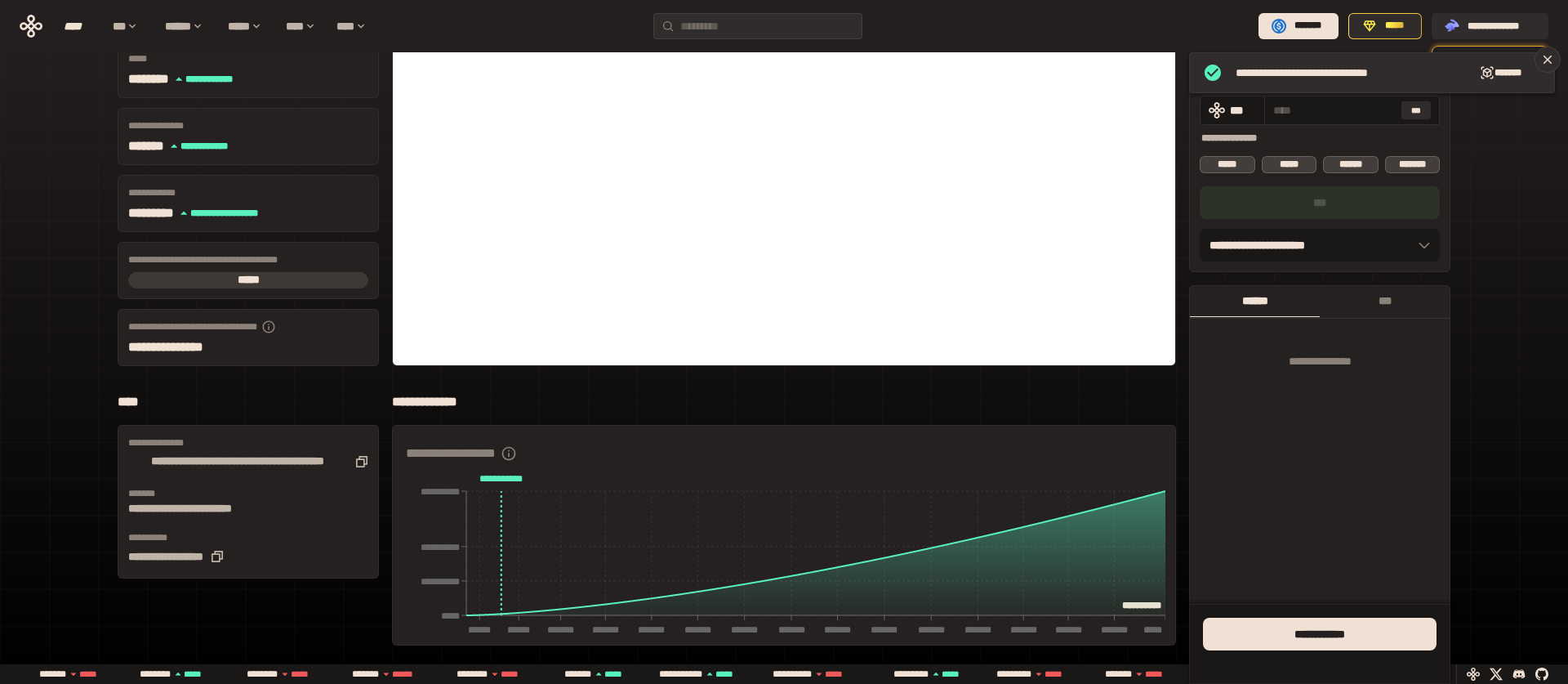 click on "**********" at bounding box center [784, 483] 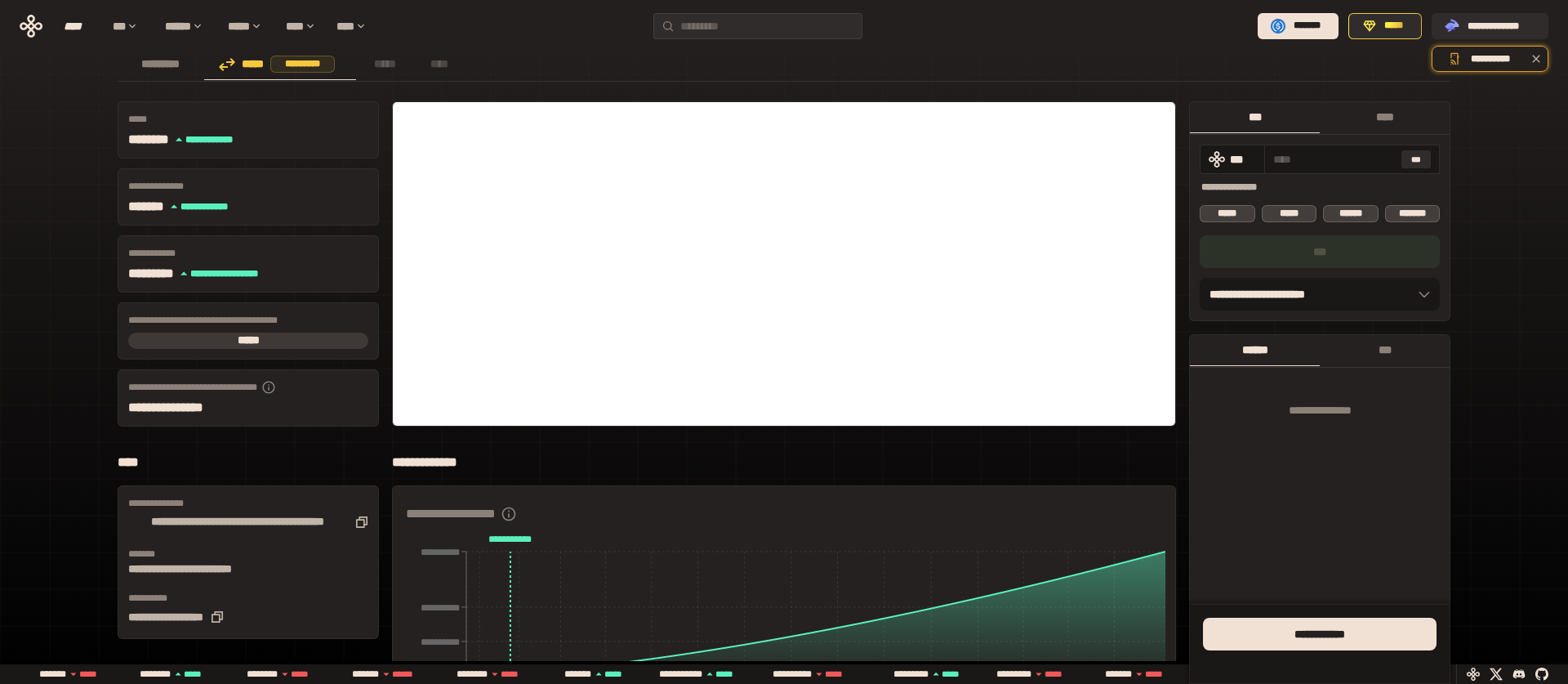 scroll, scrollTop: 0, scrollLeft: 0, axis: both 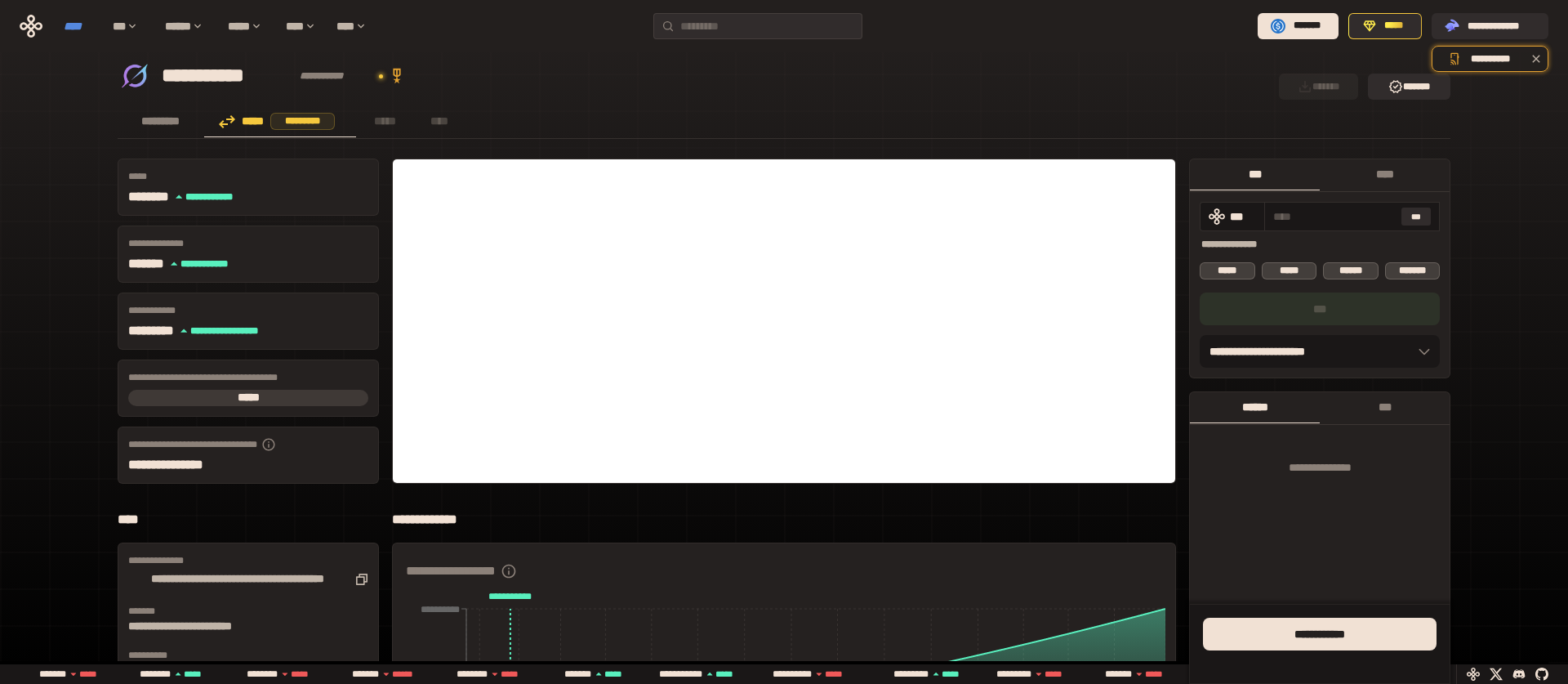 click on "****" at bounding box center (80, 26) 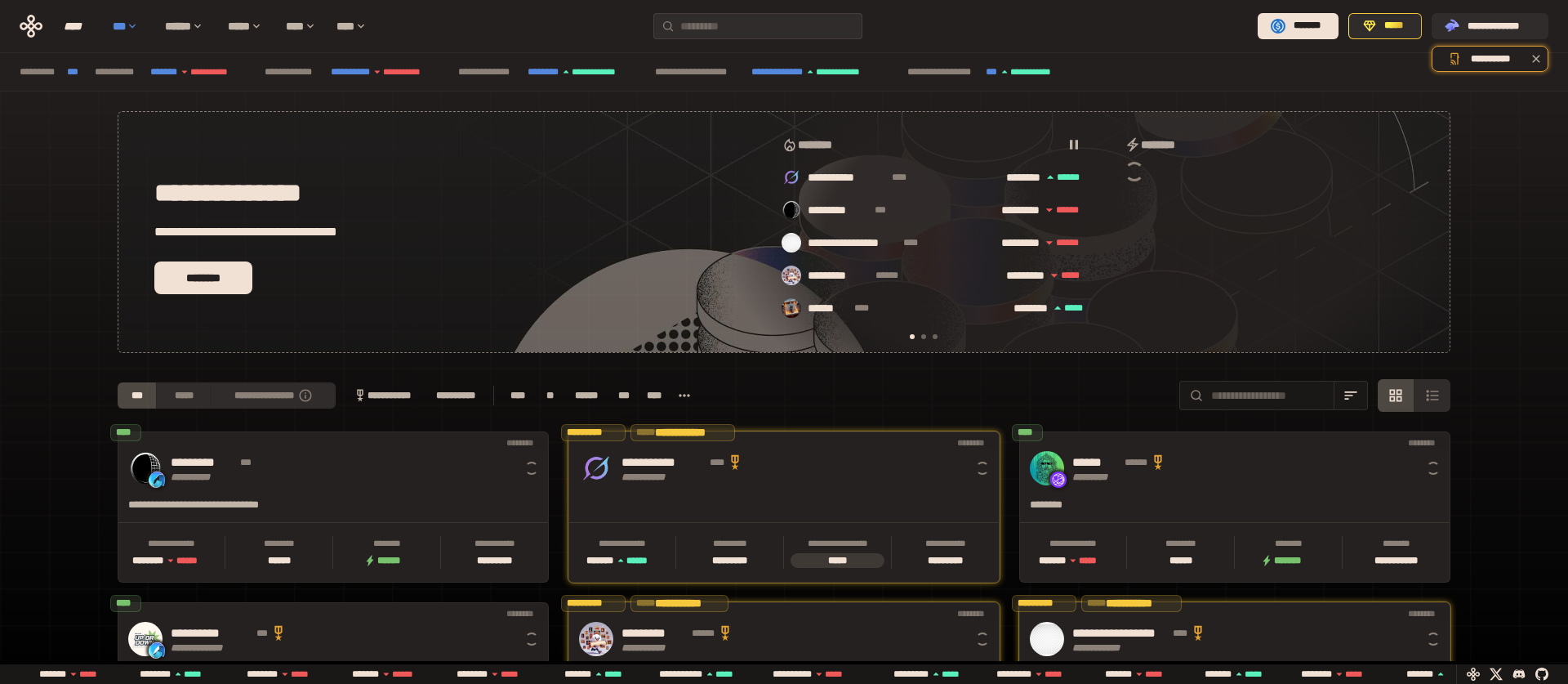 scroll, scrollTop: 0, scrollLeft: 13, axis: horizontal 